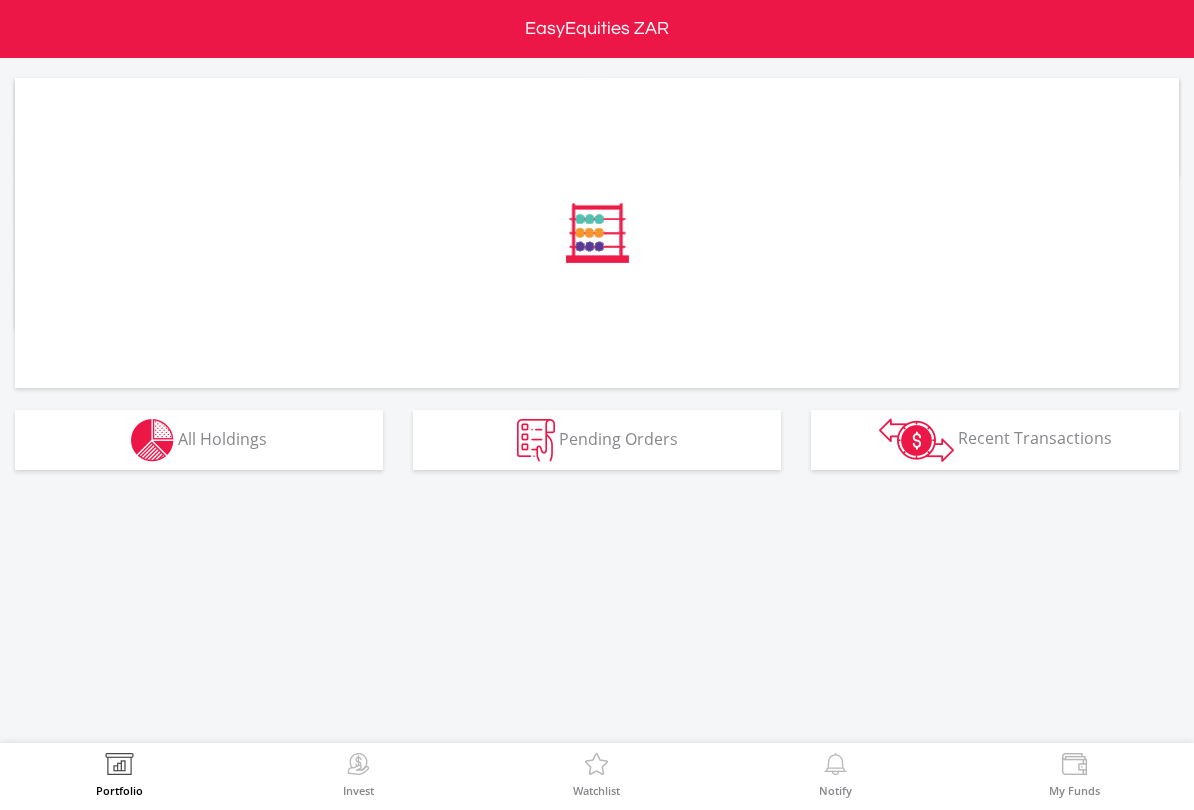 scroll, scrollTop: 0, scrollLeft: 0, axis: both 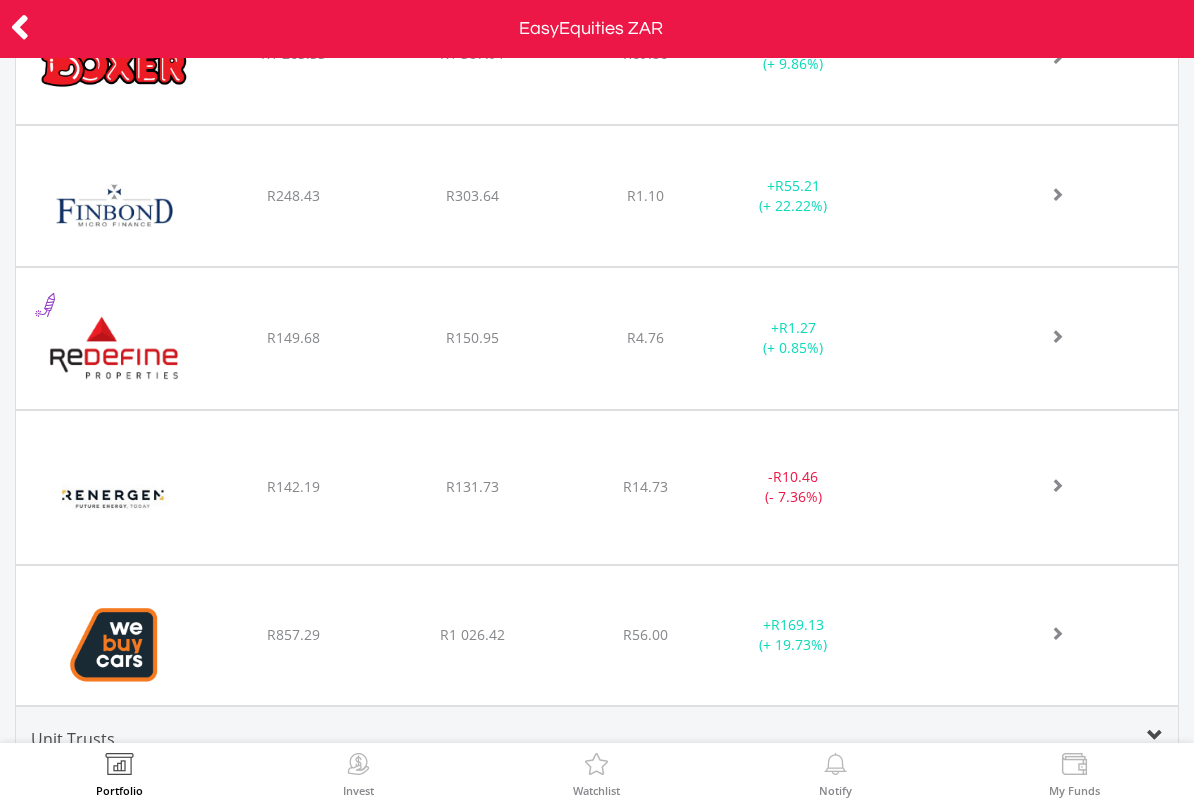 click at bounding box center (1044, -88) 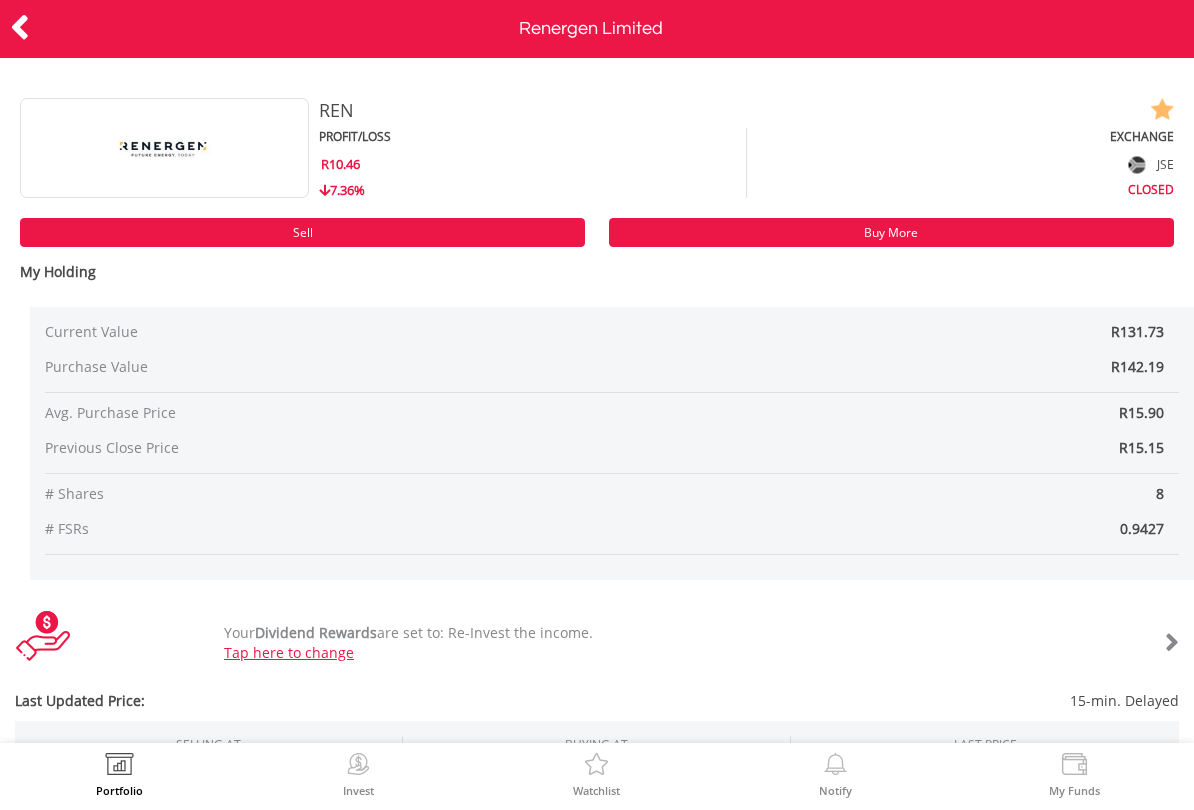 scroll, scrollTop: 0, scrollLeft: 0, axis: both 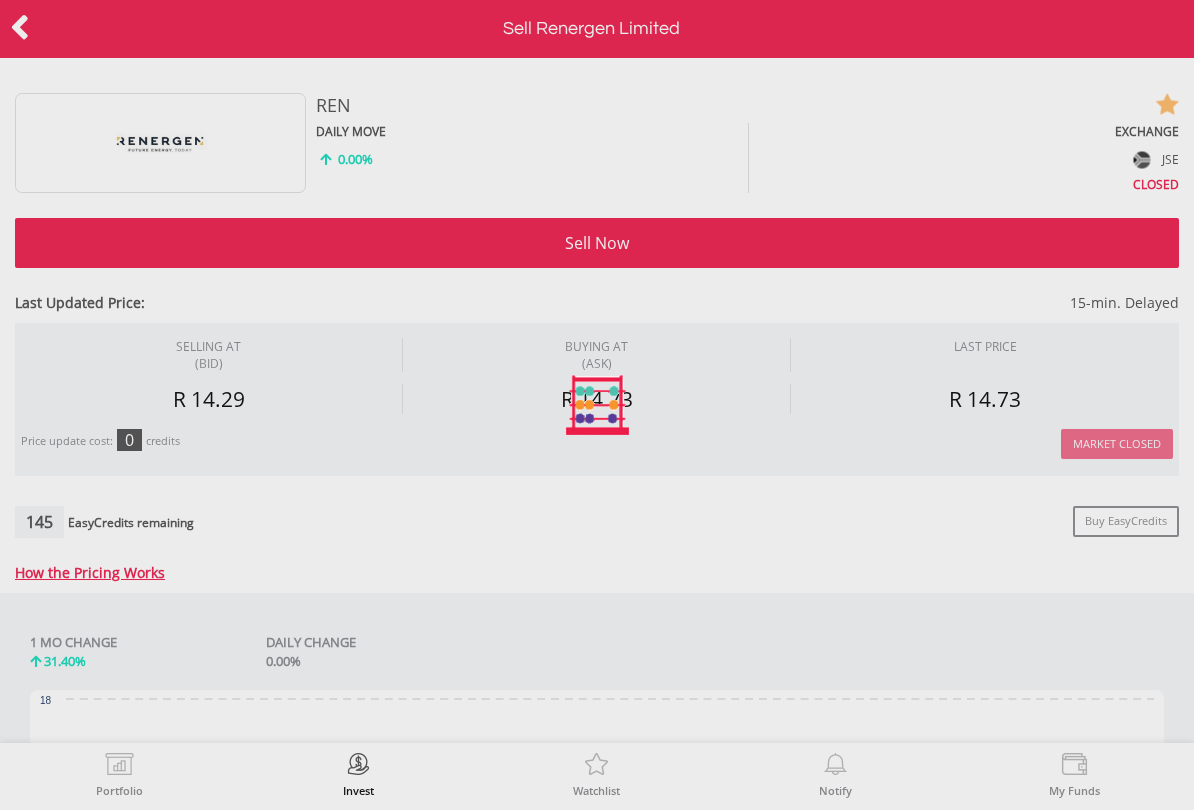 type on "******" 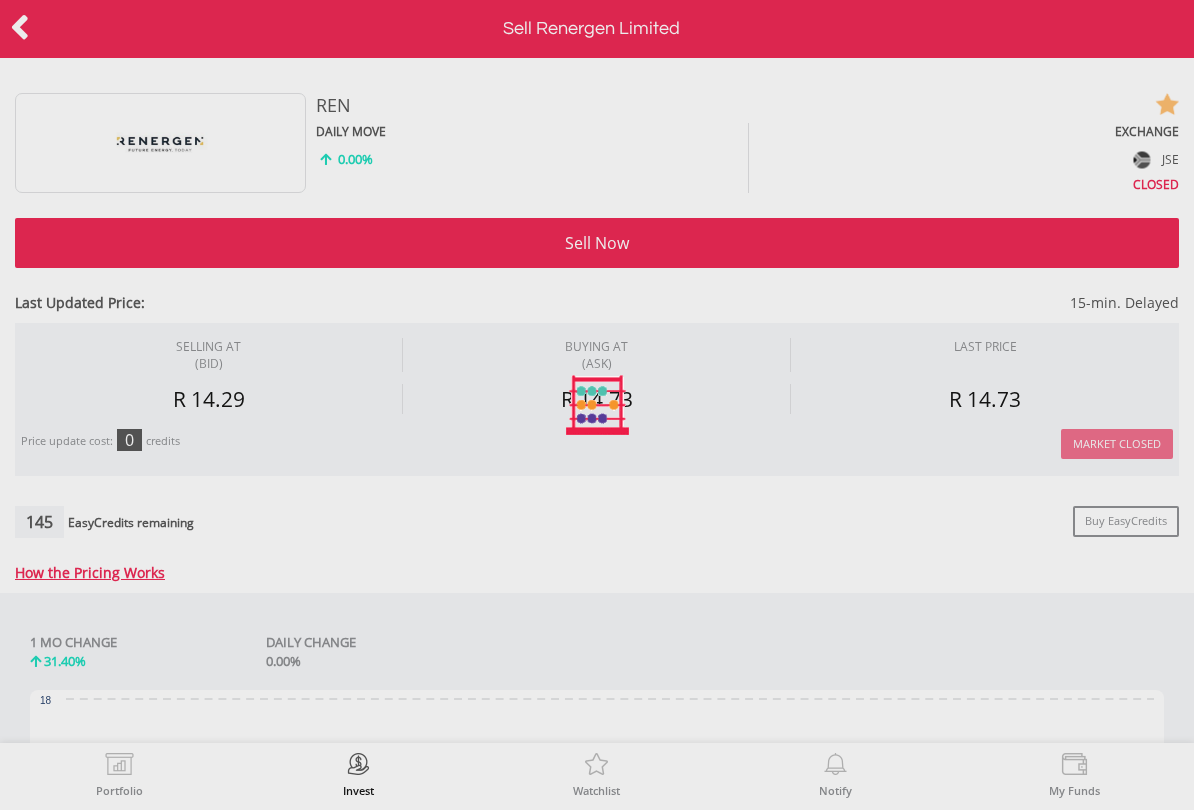 type on "******" 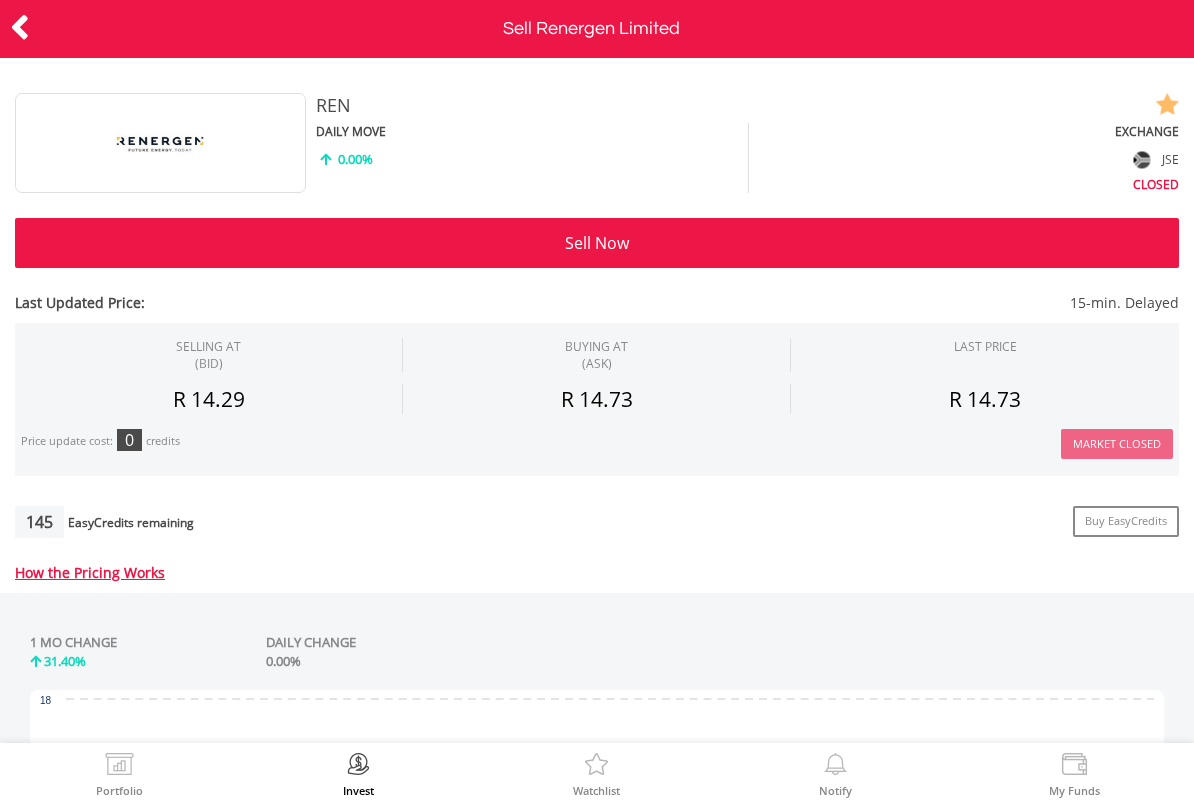 click on "Sell Now" at bounding box center (597, 243) 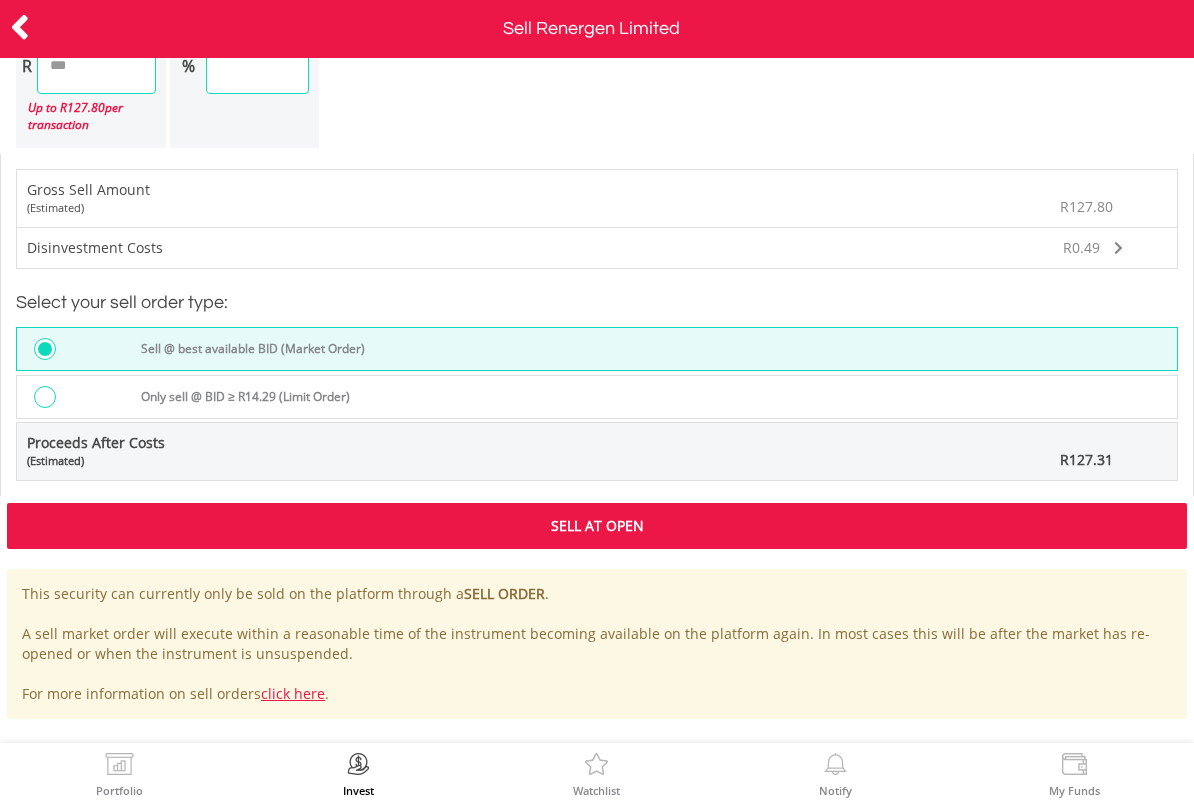 scroll, scrollTop: 1717, scrollLeft: 0, axis: vertical 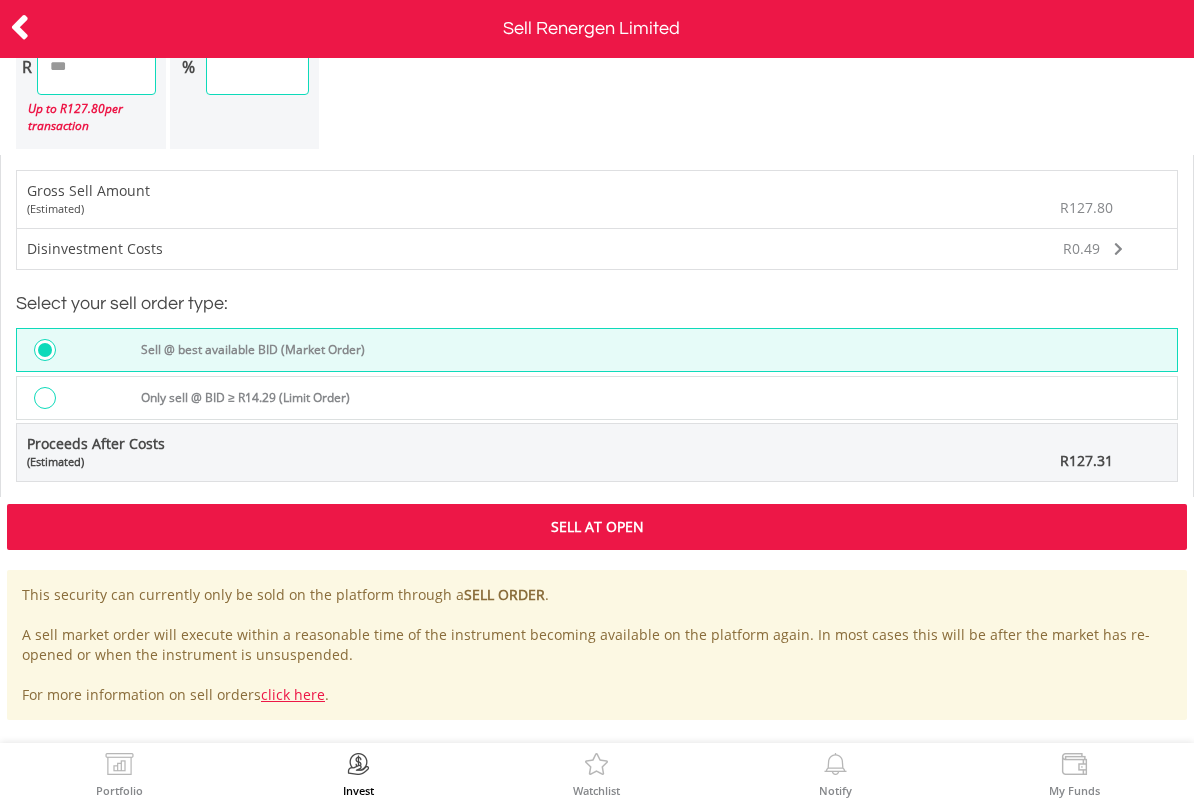 click on "Sell At Open" at bounding box center [597, 527] 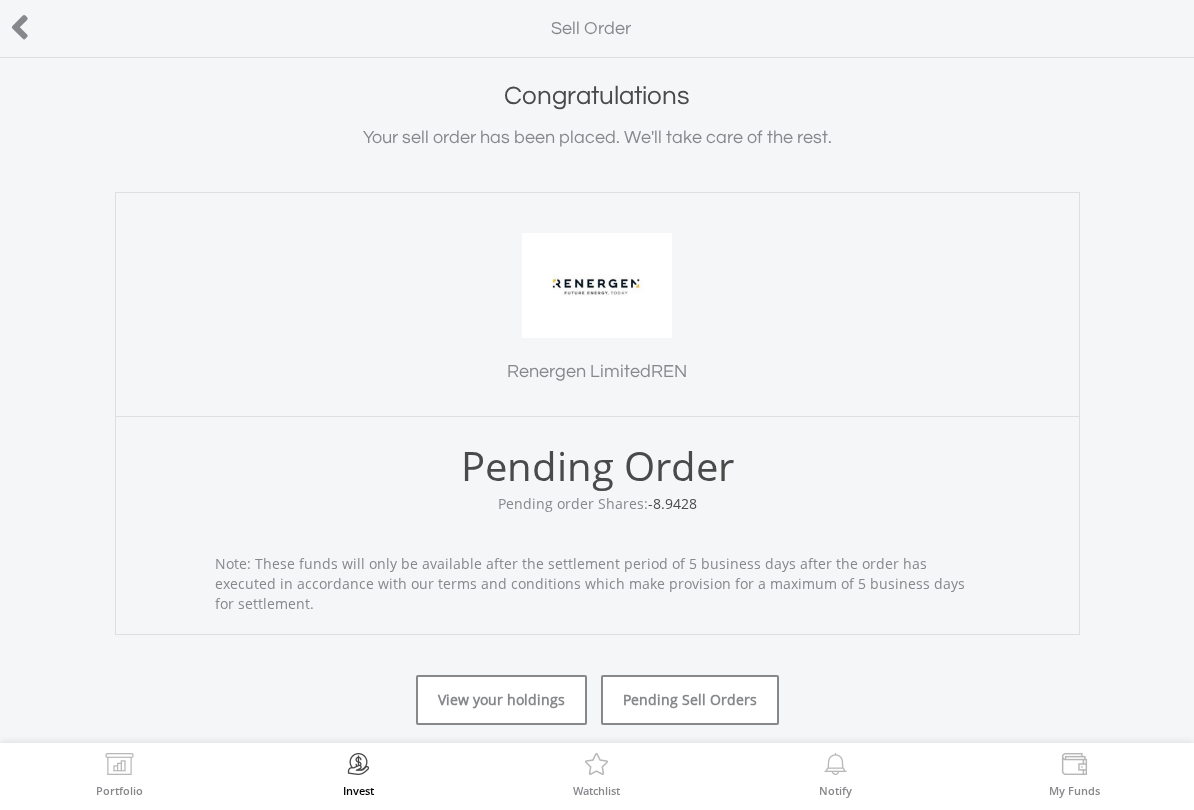 scroll, scrollTop: 0, scrollLeft: 0, axis: both 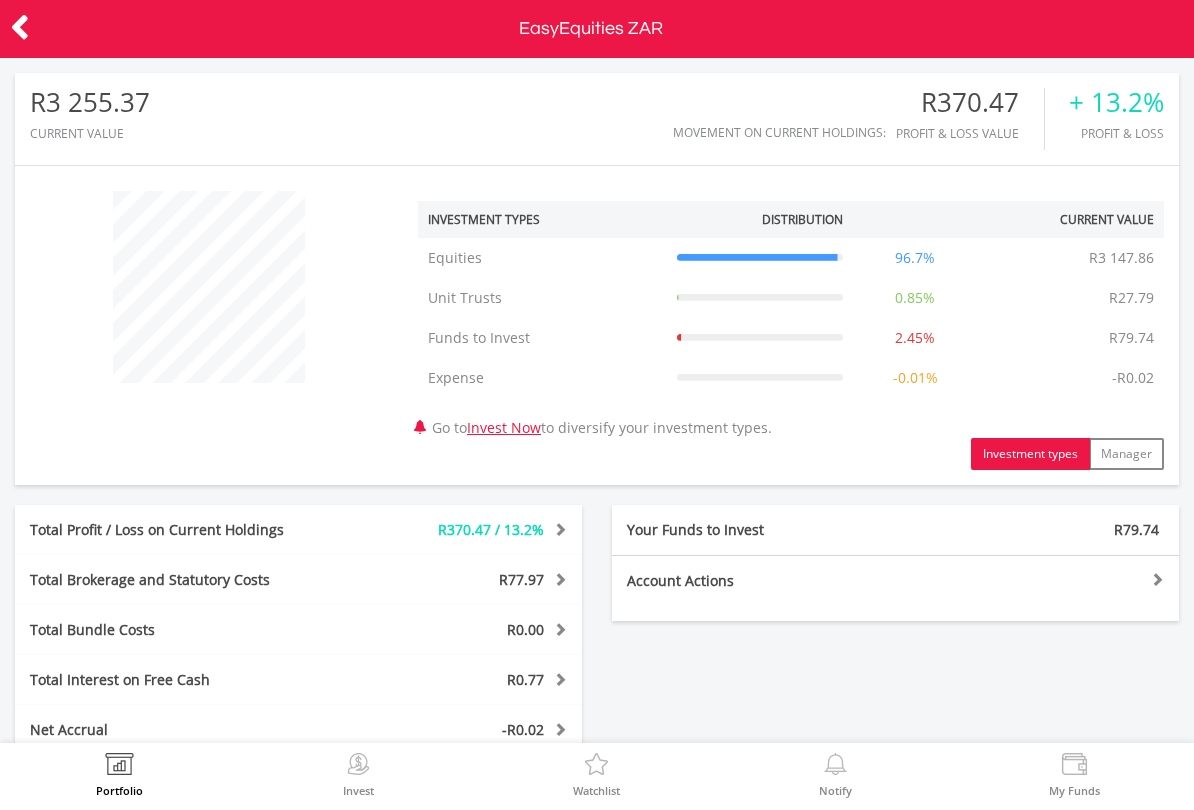 click on "Invest" at bounding box center [358, 774] 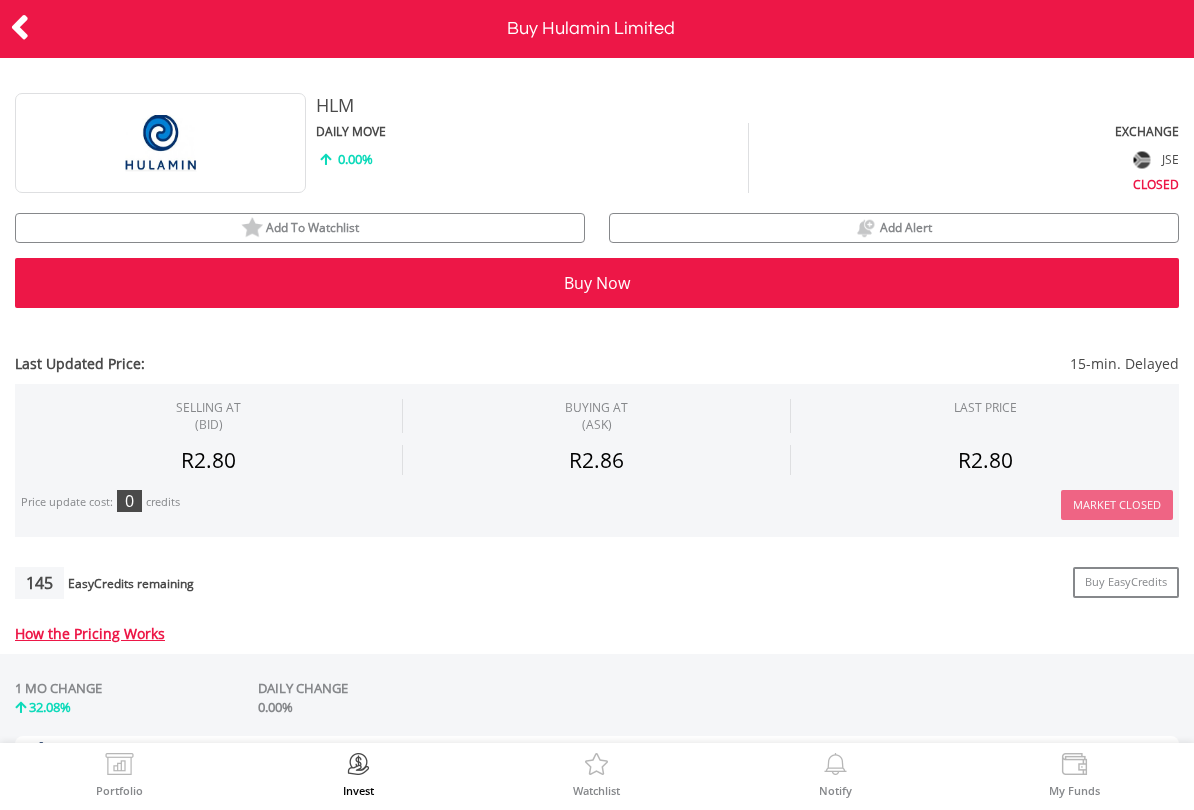 scroll, scrollTop: 0, scrollLeft: 0, axis: both 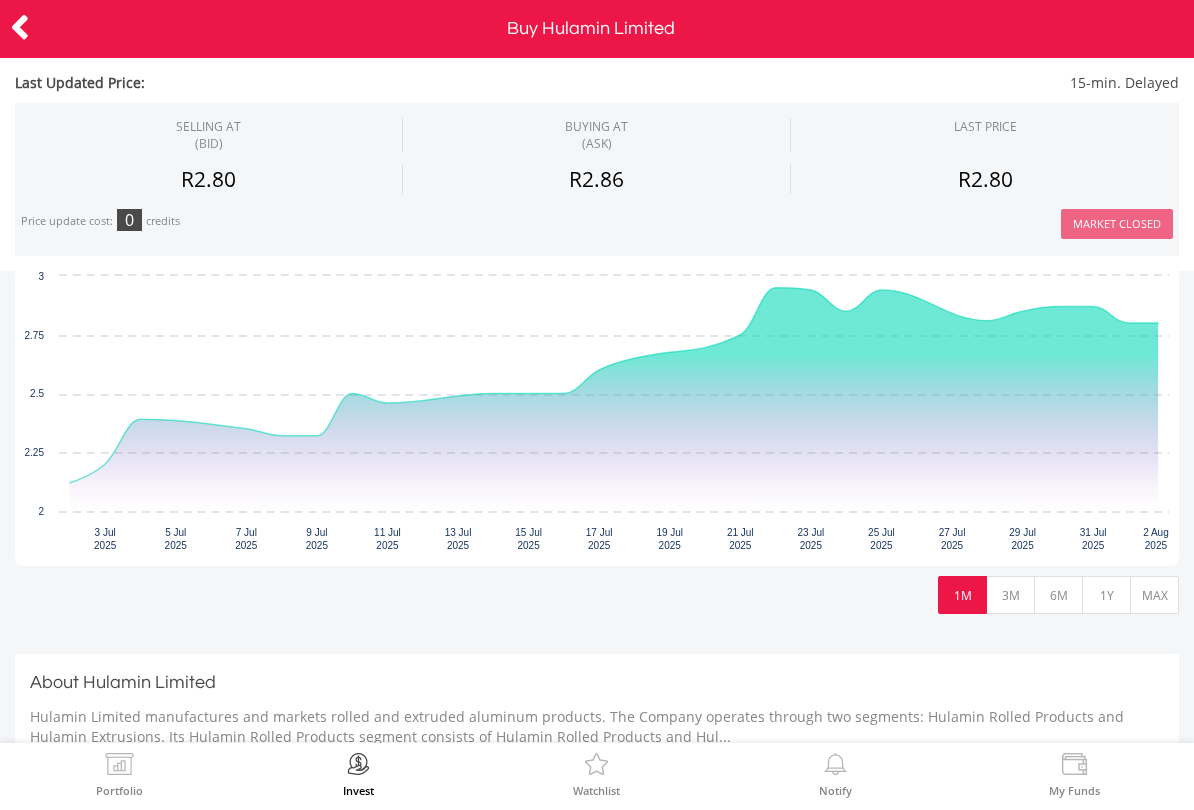 click on "3M" at bounding box center (1010, 595) 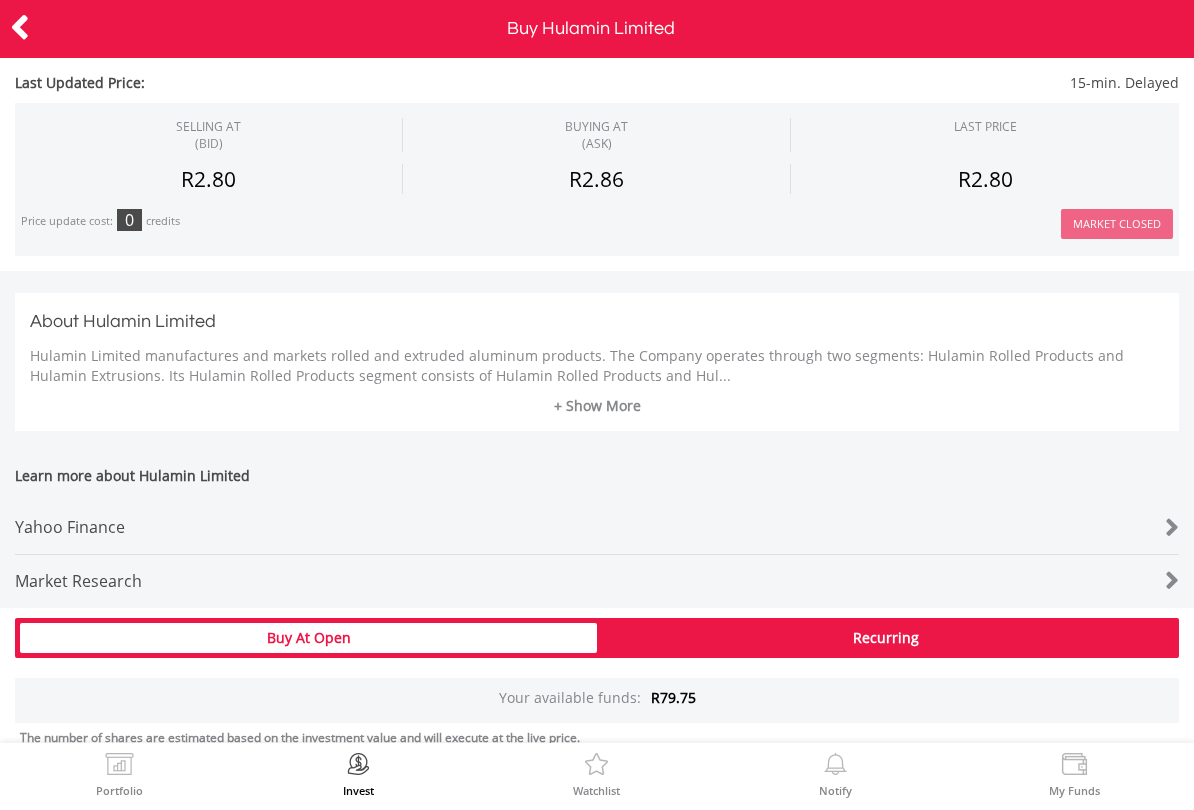 scroll, scrollTop: 799, scrollLeft: 0, axis: vertical 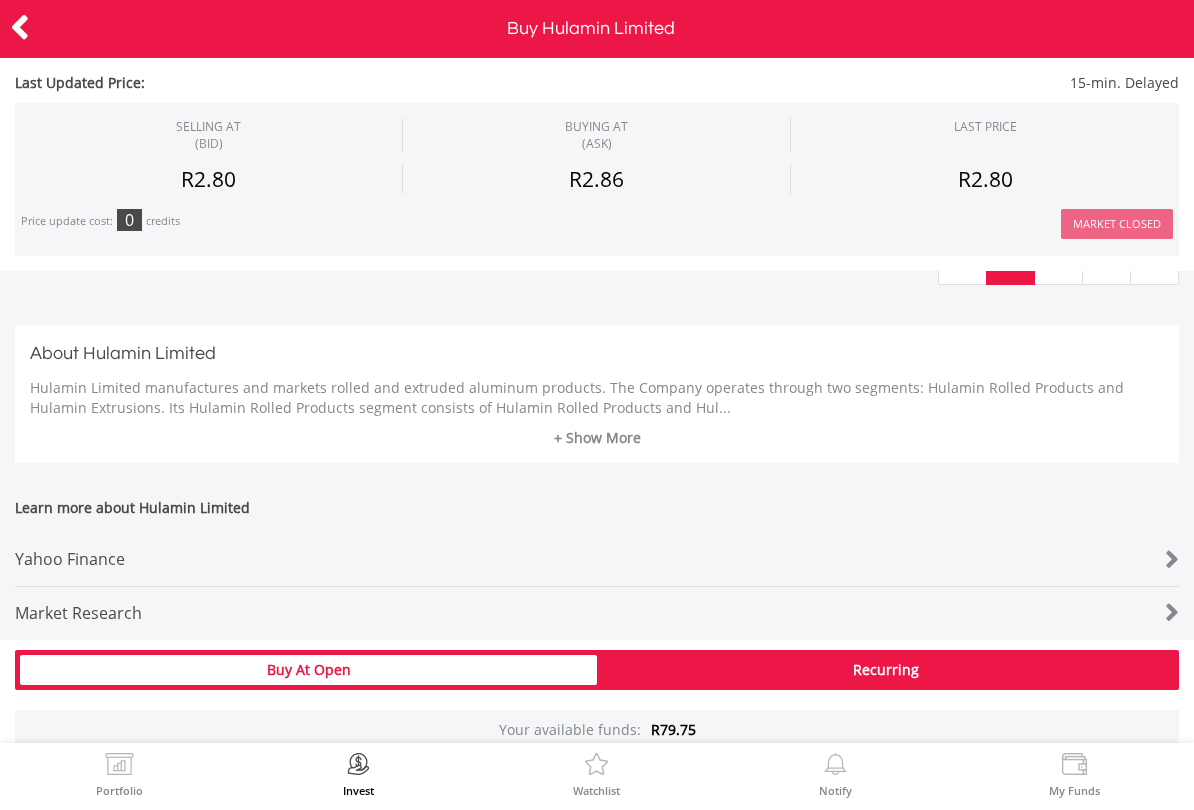 click on "+ Show More" at bounding box center (597, 438) 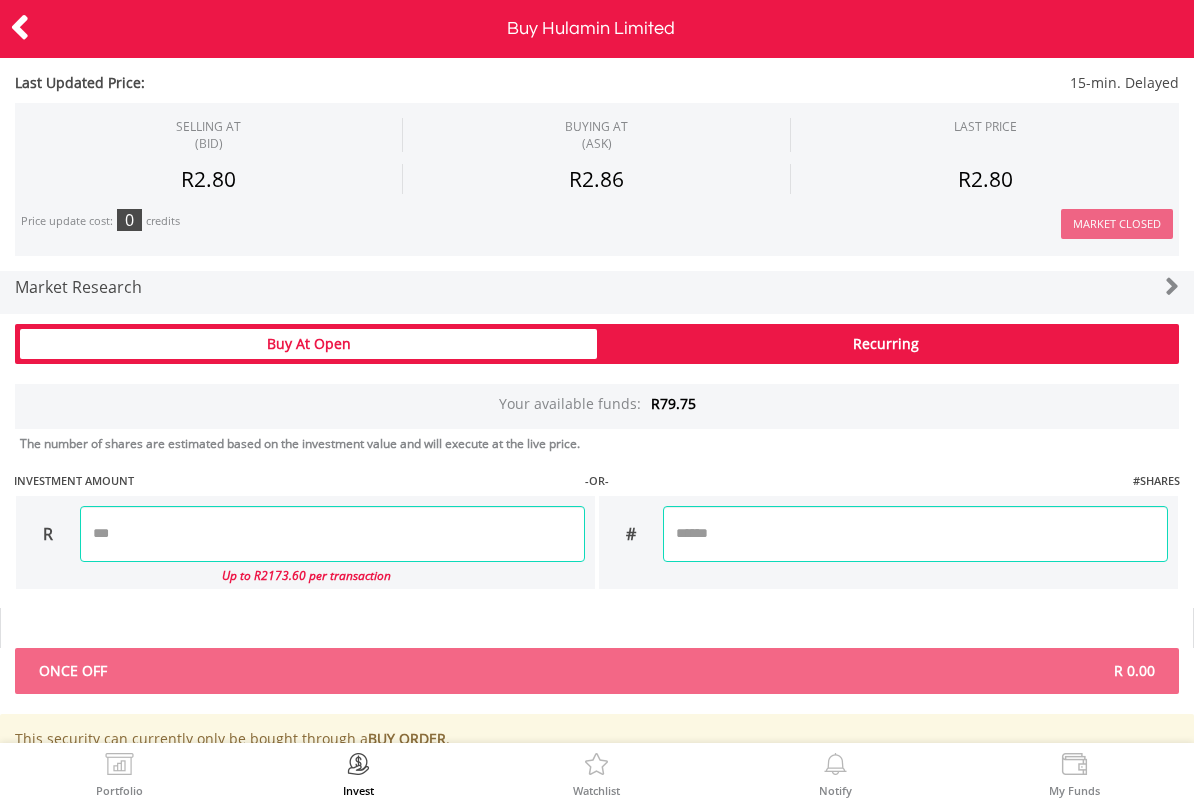scroll, scrollTop: 1206, scrollLeft: 0, axis: vertical 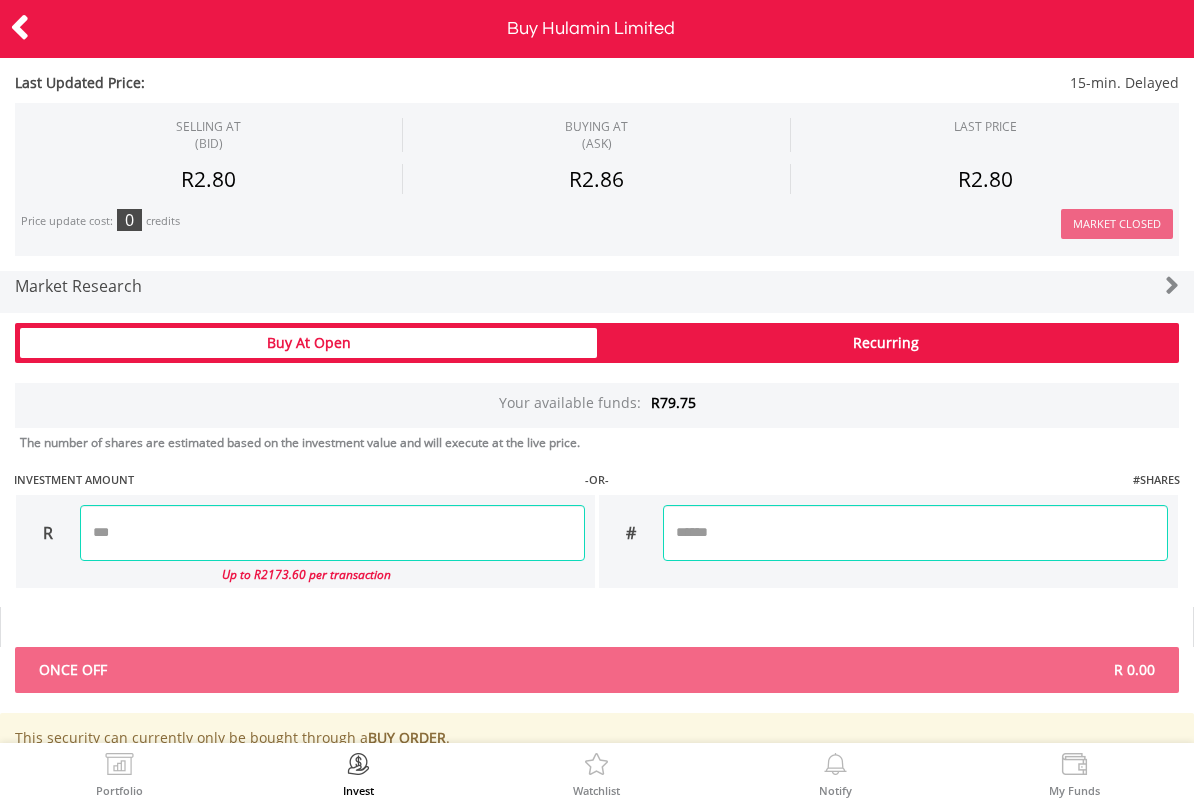 click at bounding box center (332, 533) 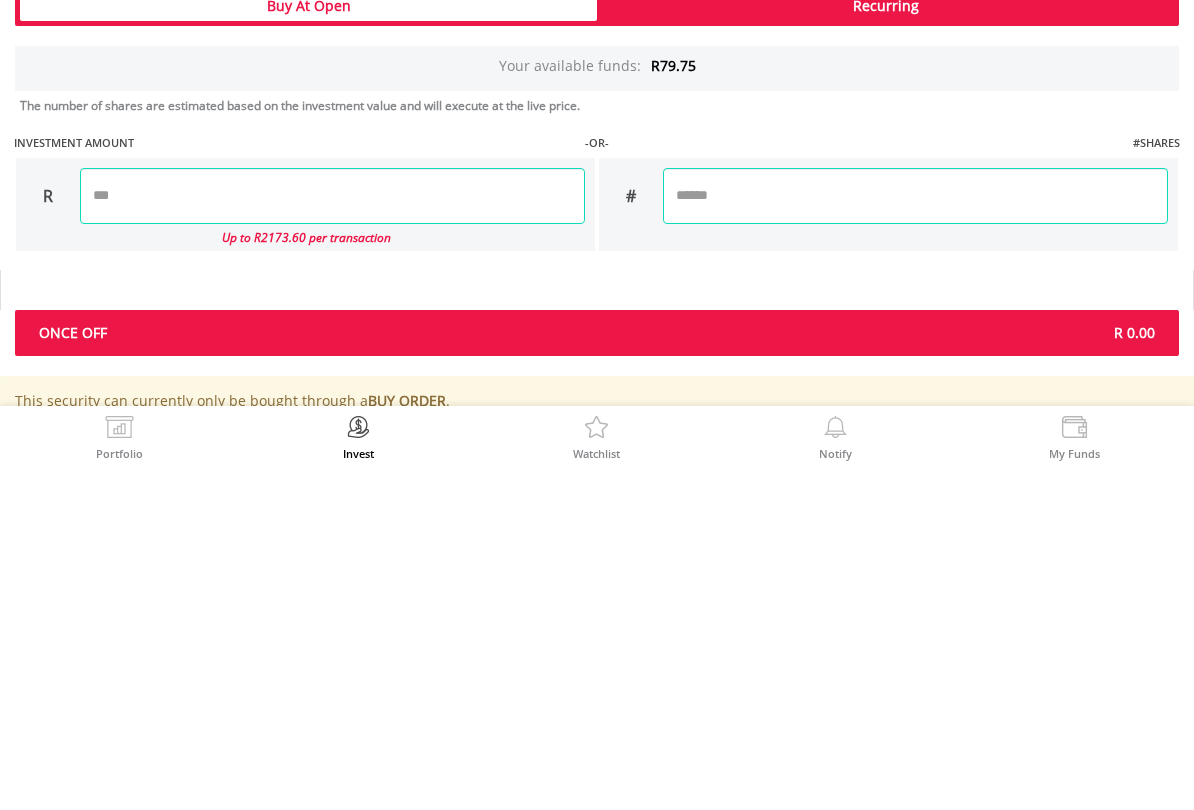 type on "*****" 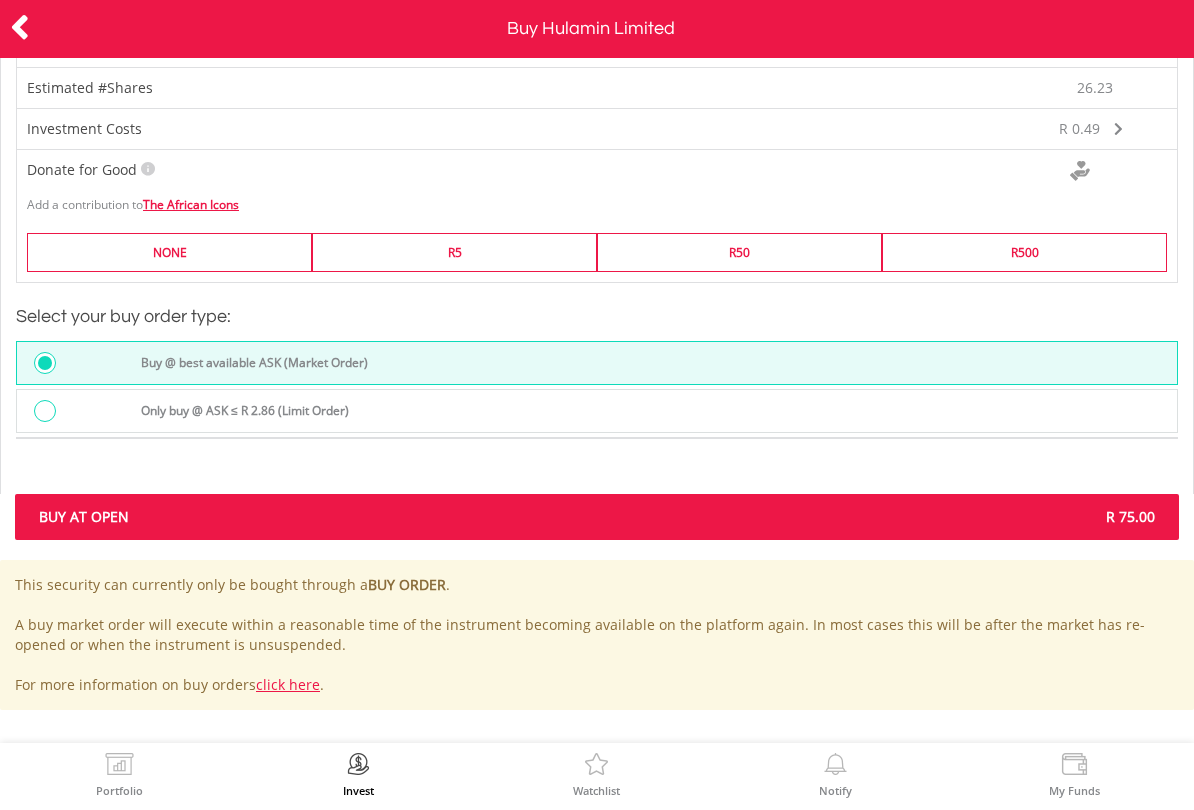 scroll, scrollTop: 1800, scrollLeft: 0, axis: vertical 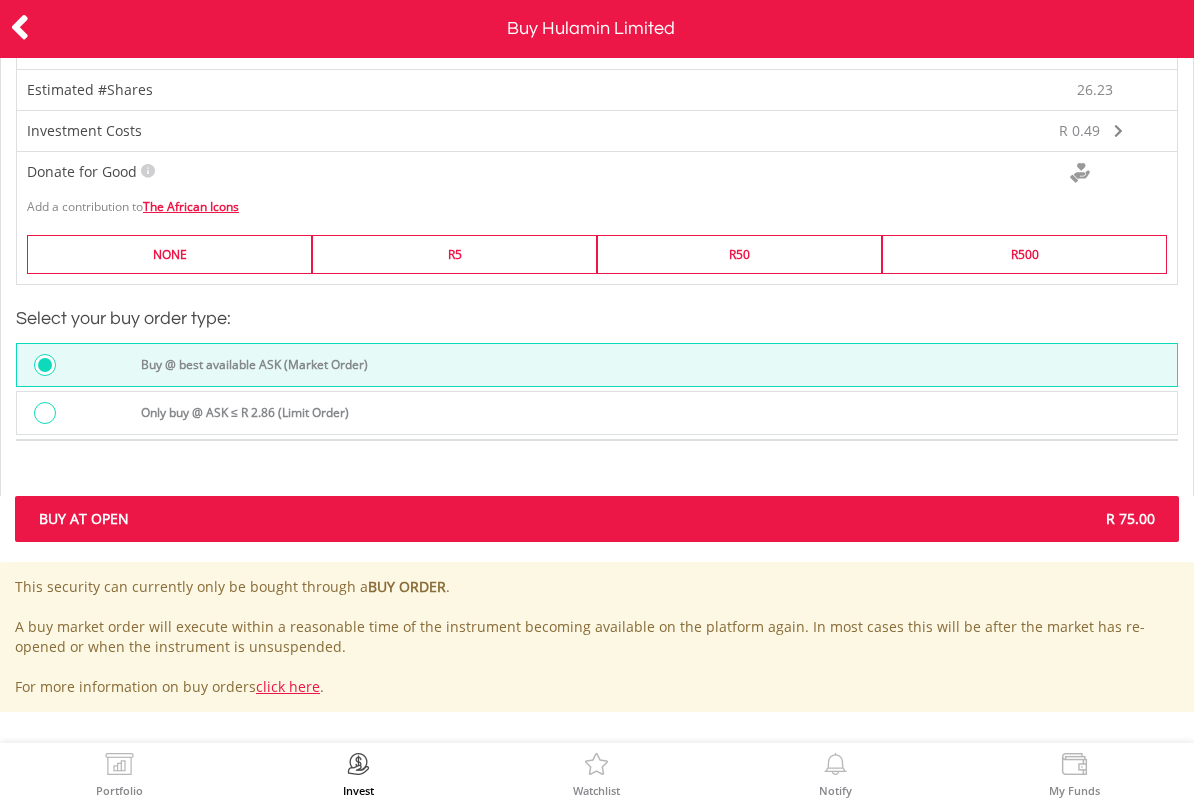 click on "R 75.00" at bounding box center (883, 519) 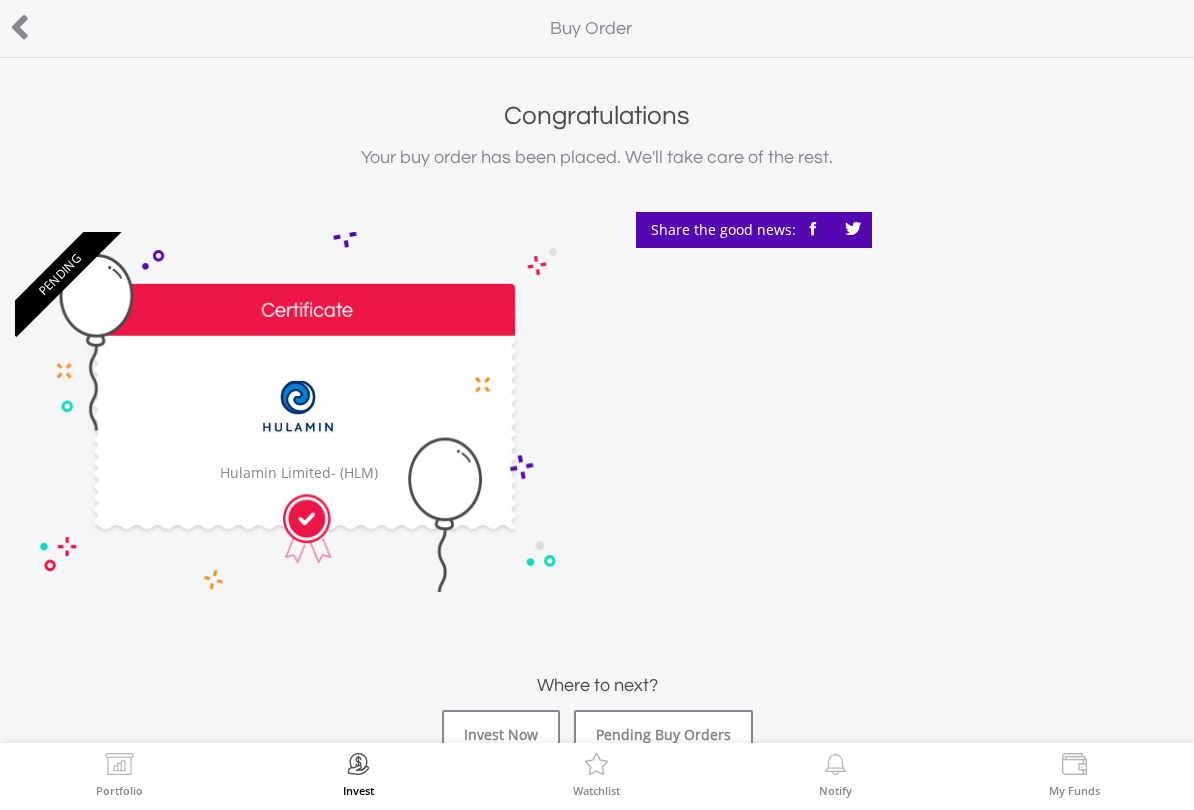 scroll, scrollTop: 0, scrollLeft: 0, axis: both 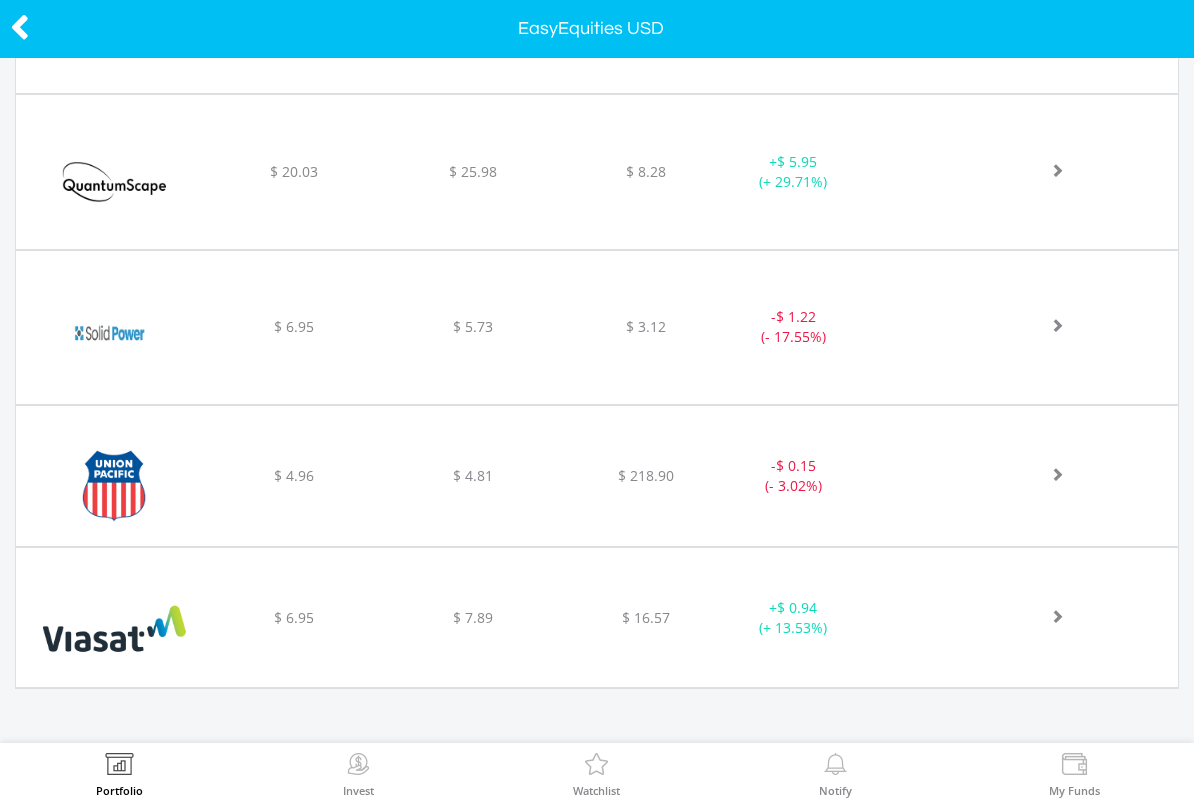 click on "﻿
Opendoor Technologies Inc
$ 11.92
$ 14.94
$ 2.03
+  $ 3.02 (+ 25.34%)" at bounding box center (597, -294) 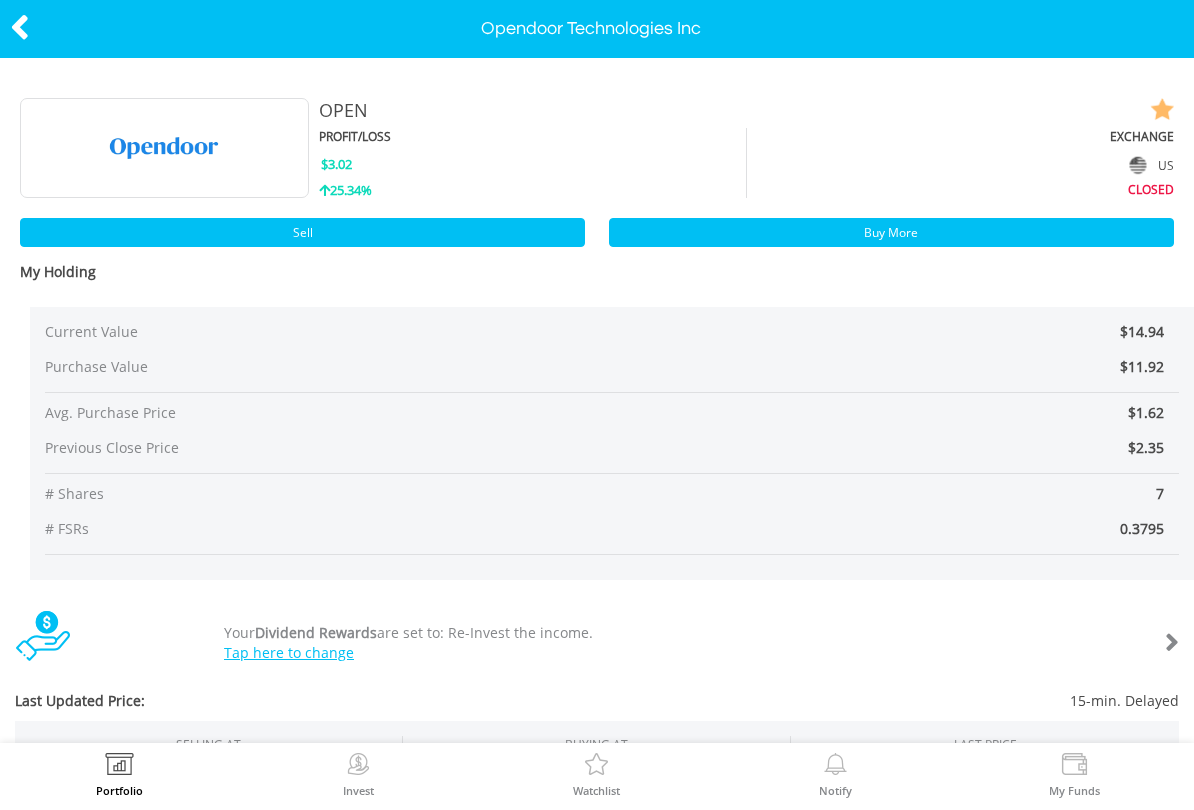 scroll, scrollTop: 0, scrollLeft: 0, axis: both 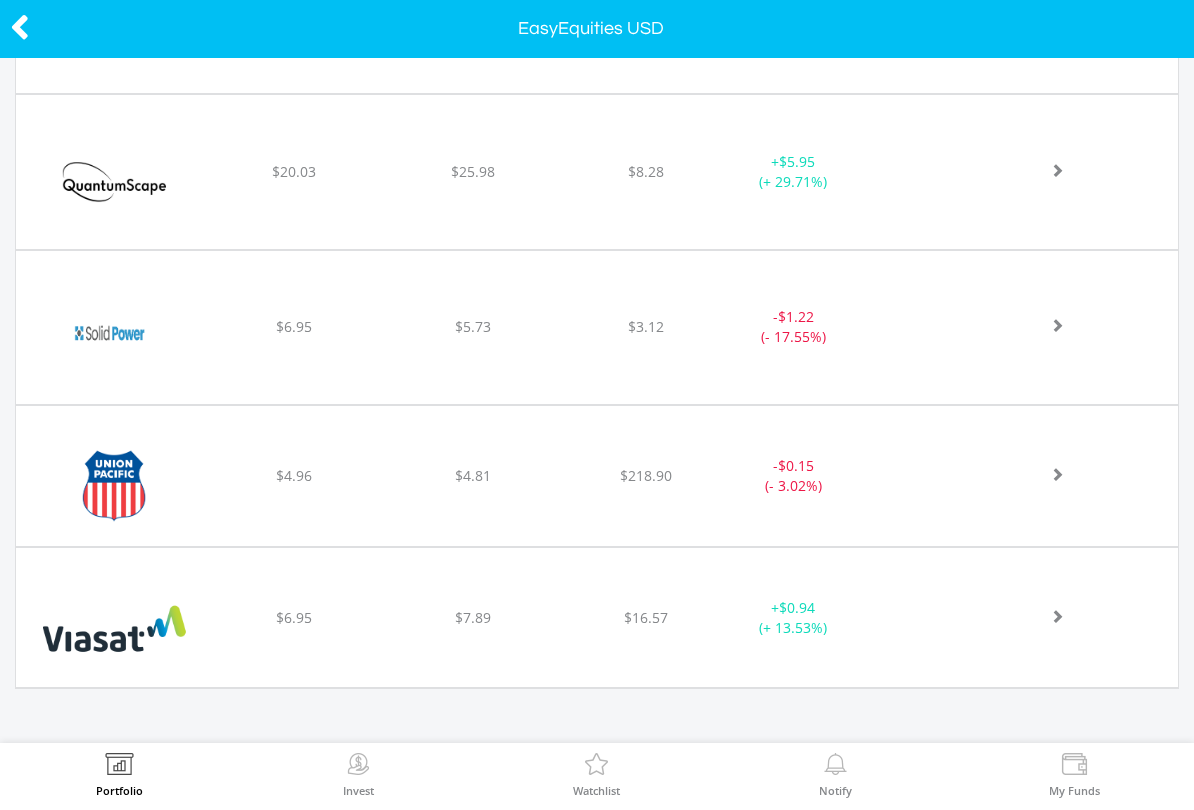 click on "﻿
Solid Power Inc
$6.95
$5.73
$3.12
-  $1.22 (- 17.55%)" at bounding box center (597, -294) 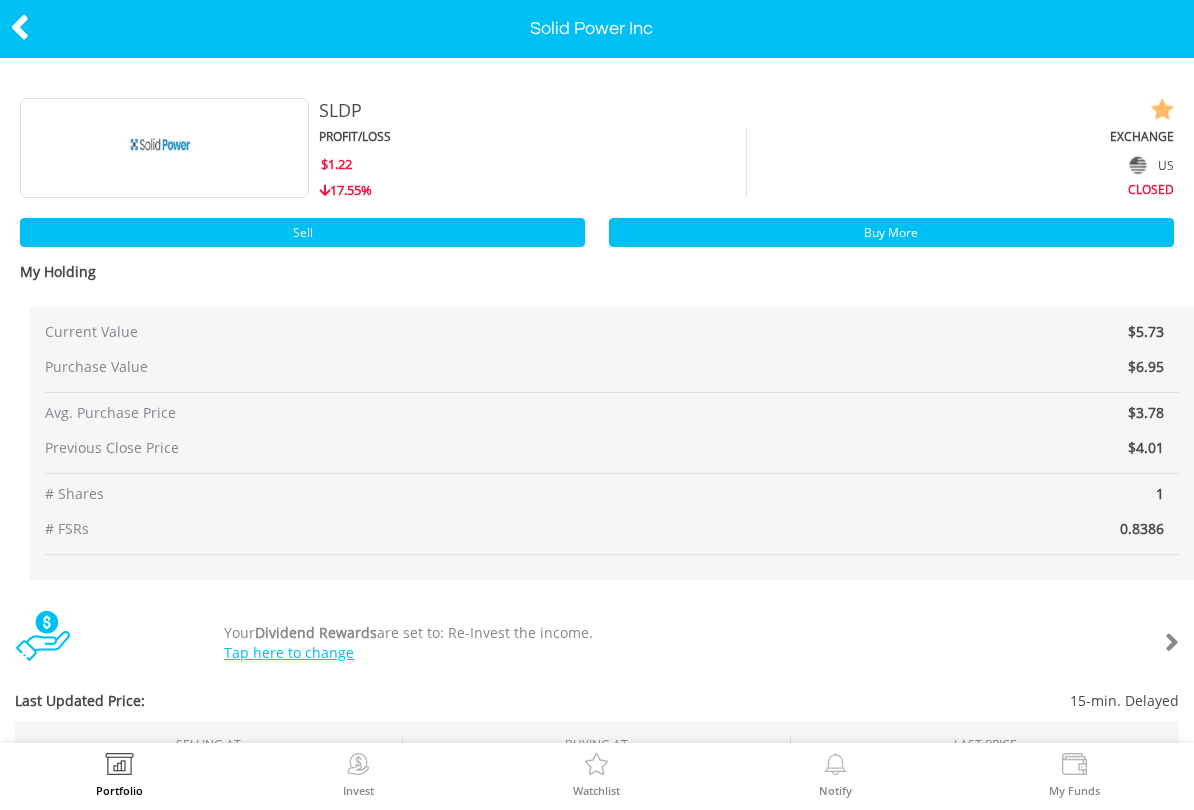 scroll, scrollTop: 0, scrollLeft: 0, axis: both 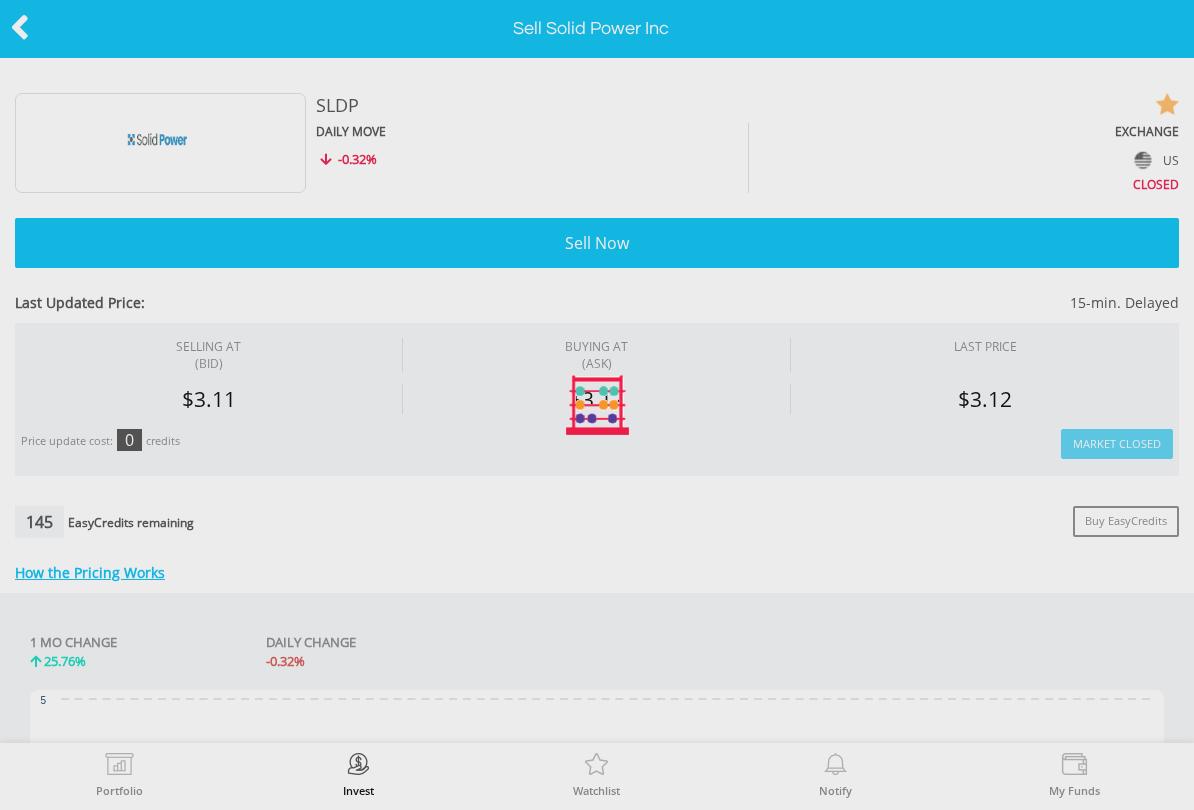 type on "****" 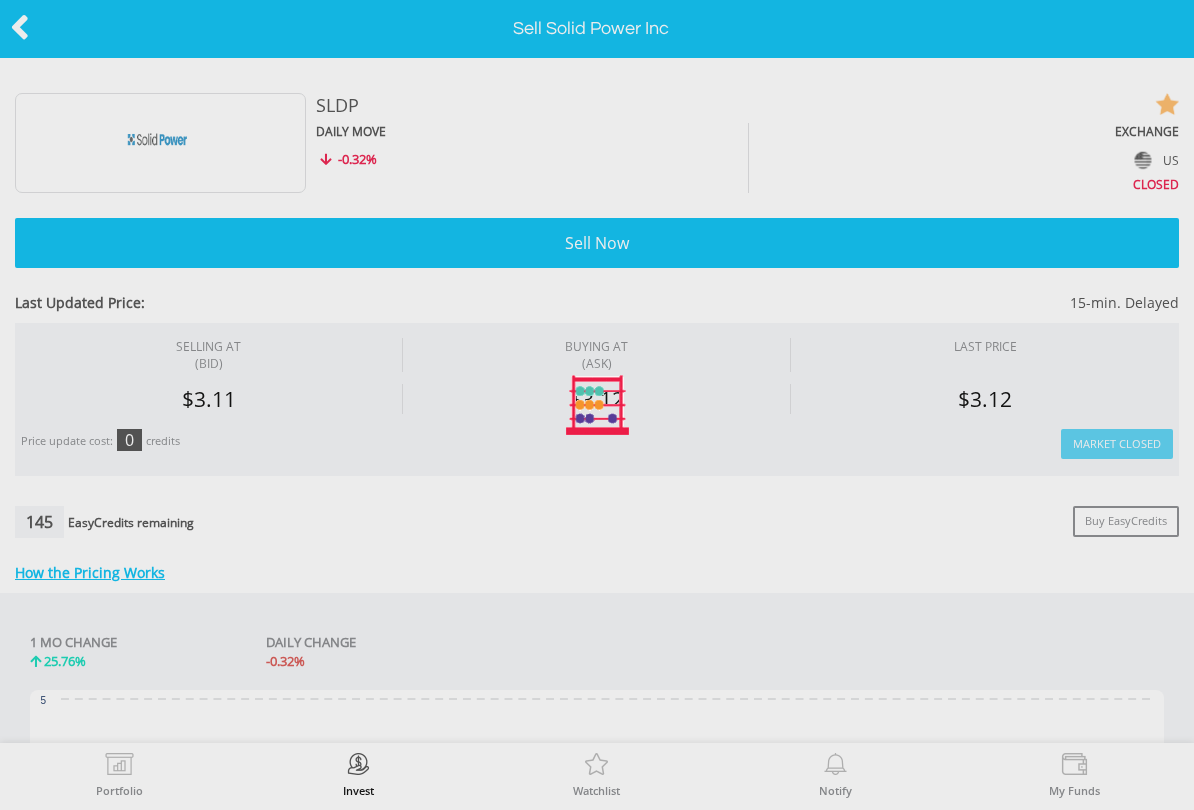 type on "******" 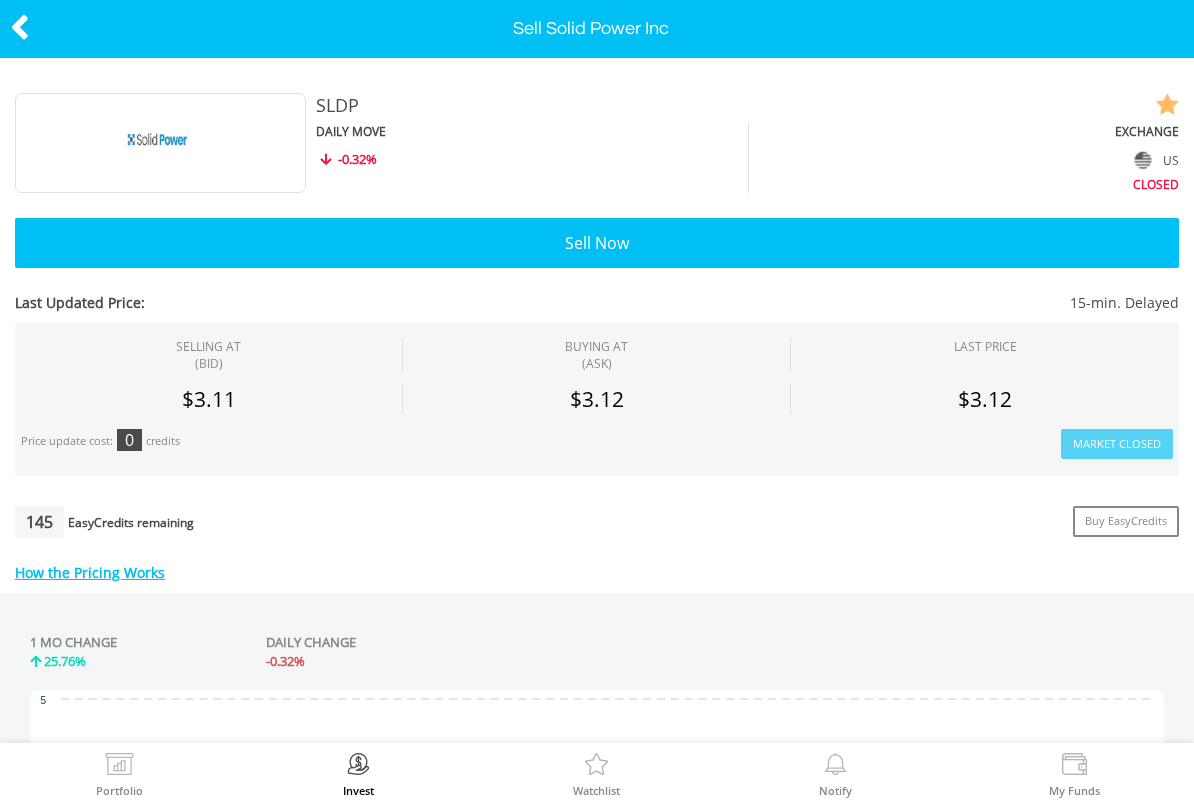 click on "Sell Now" at bounding box center (597, 243) 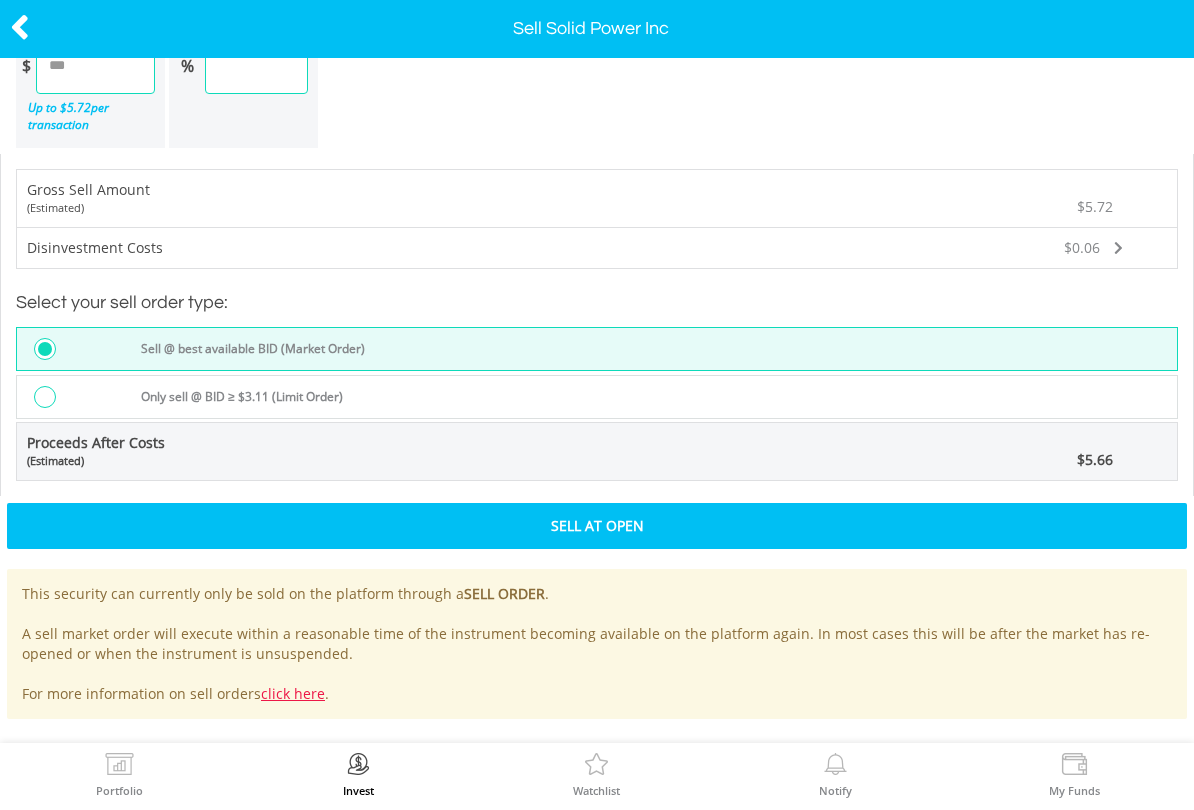 scroll, scrollTop: 1555, scrollLeft: 0, axis: vertical 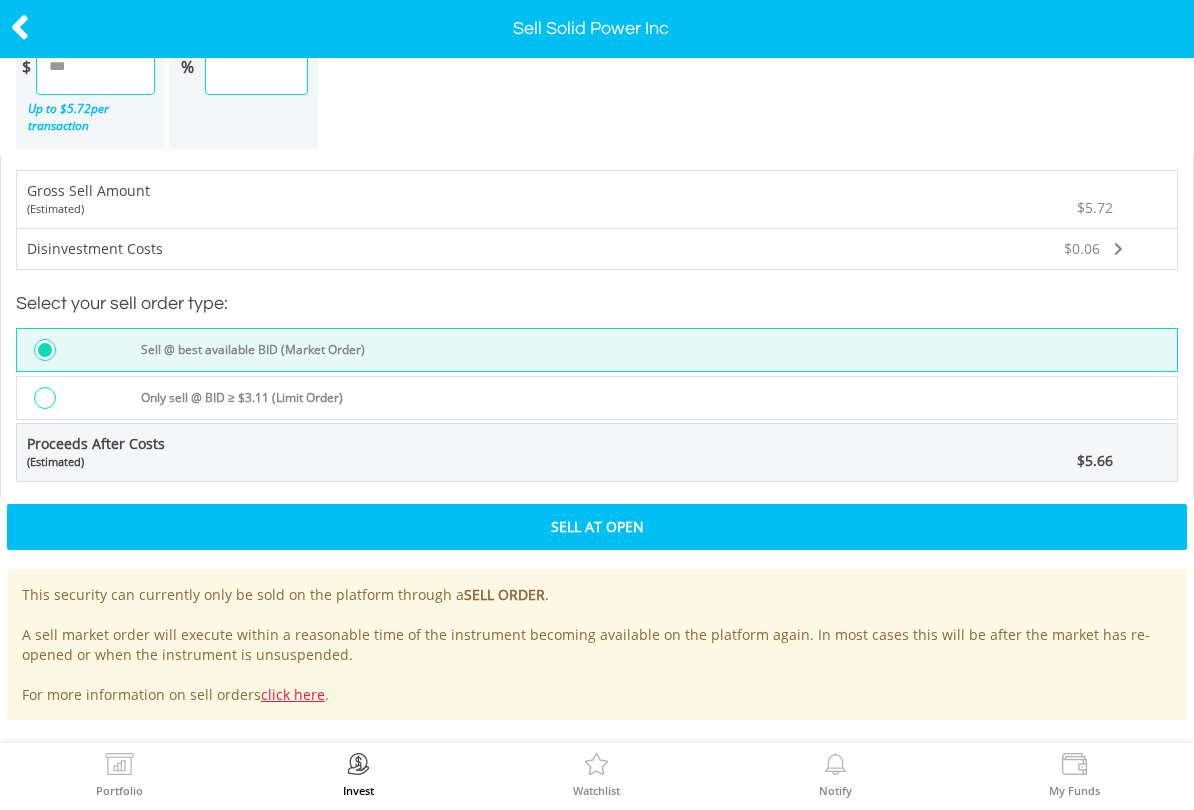 click on "Sell At Open" at bounding box center (597, 527) 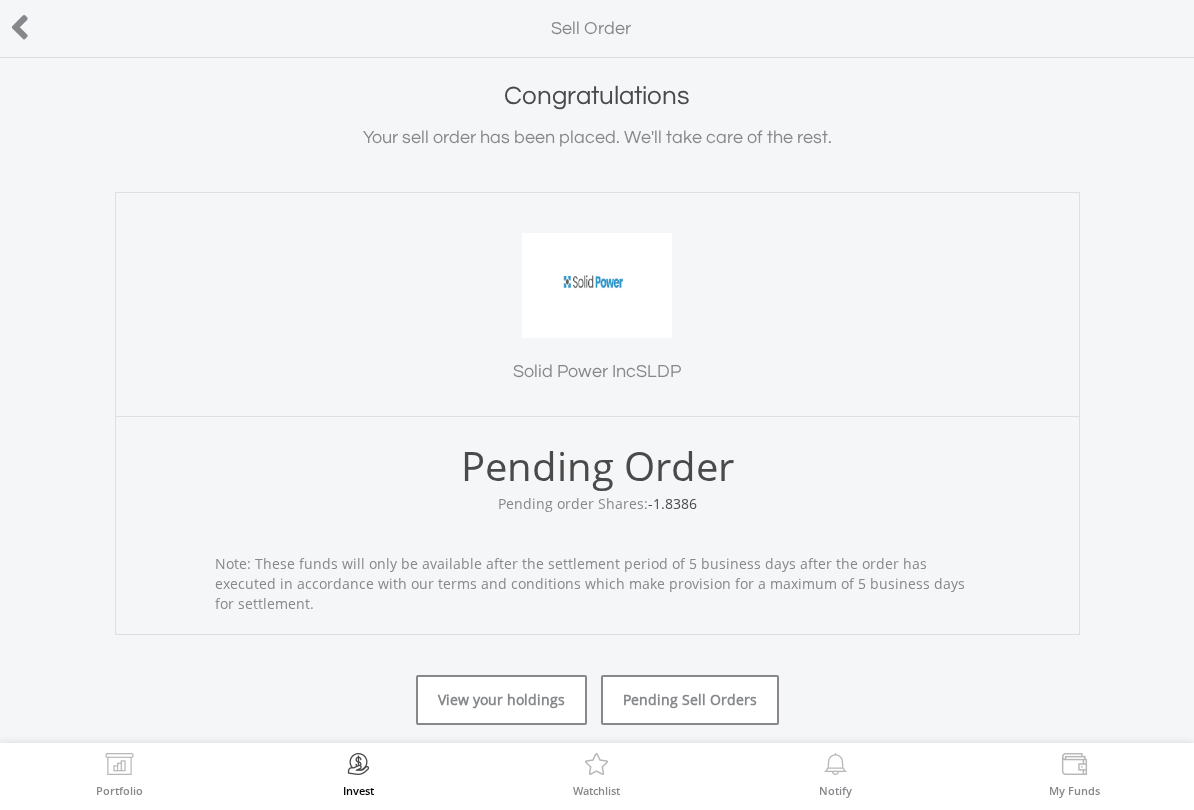 scroll, scrollTop: 0, scrollLeft: 0, axis: both 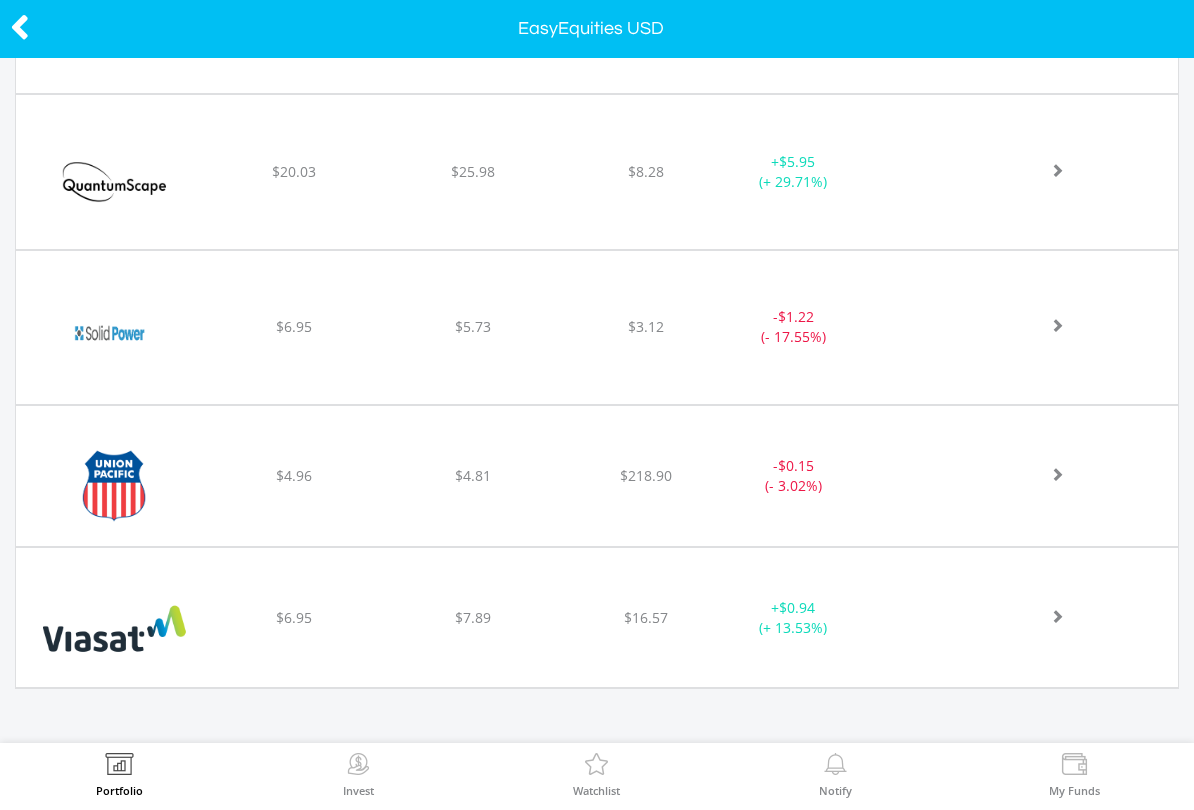 click at bounding box center [358, 767] 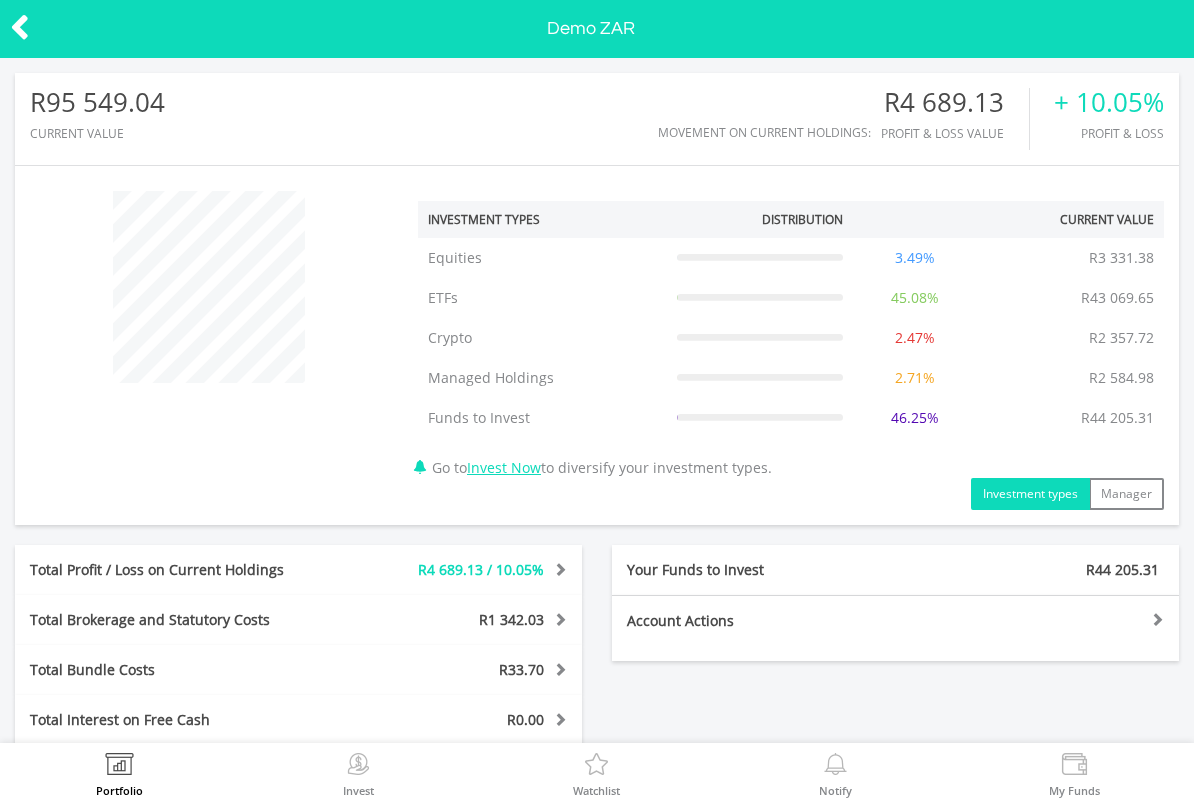 scroll, scrollTop: 0, scrollLeft: 0, axis: both 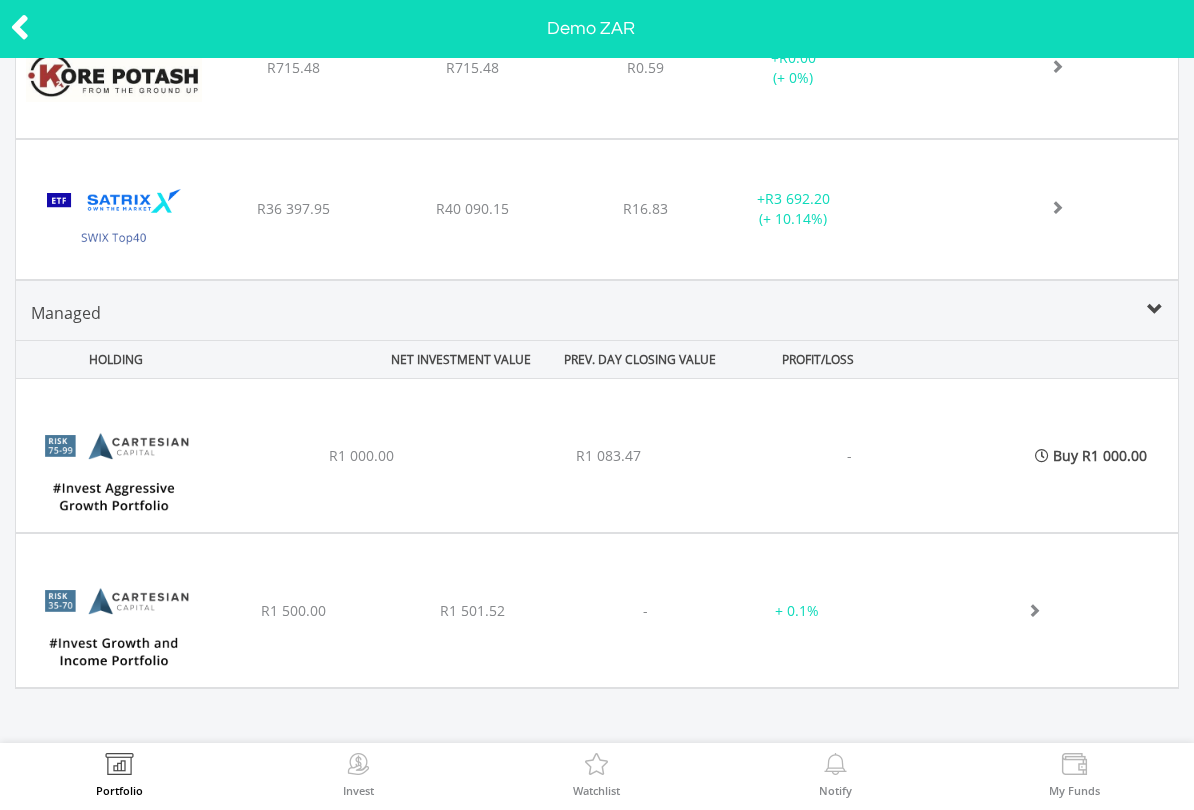 click at bounding box center (1044, 611) 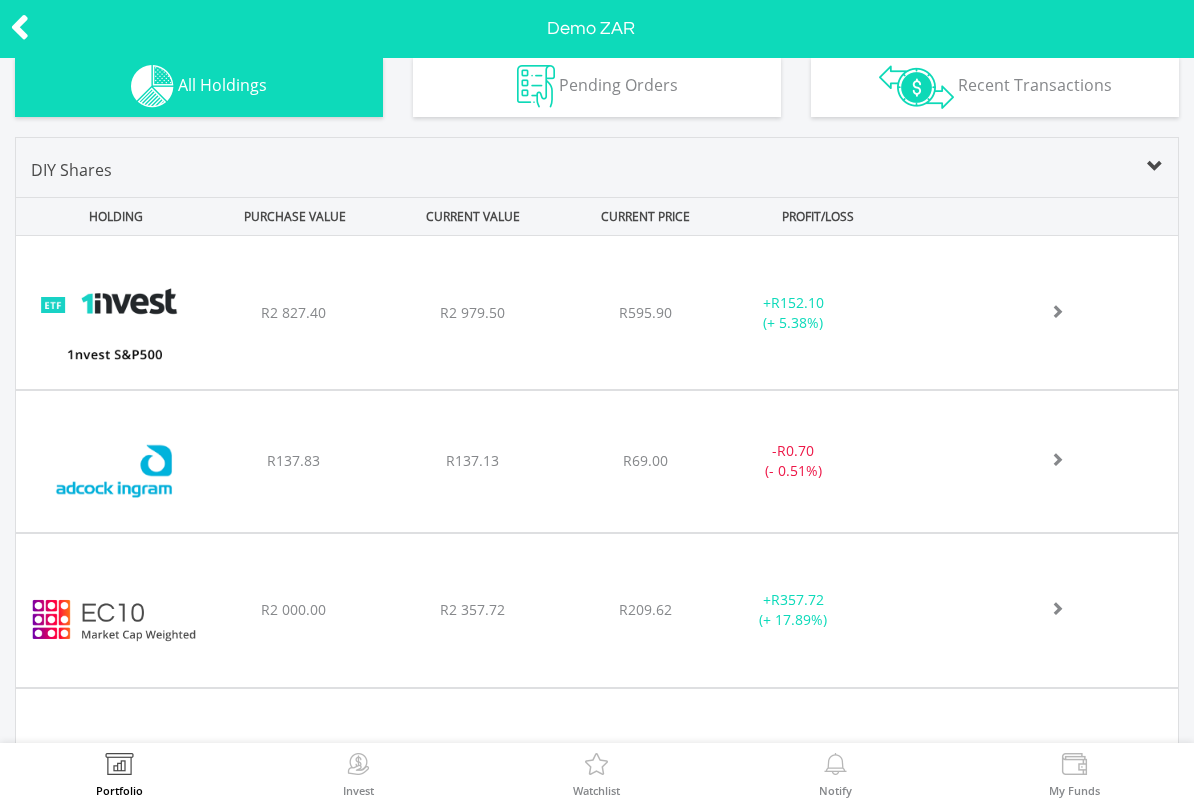 scroll, scrollTop: 813, scrollLeft: 0, axis: vertical 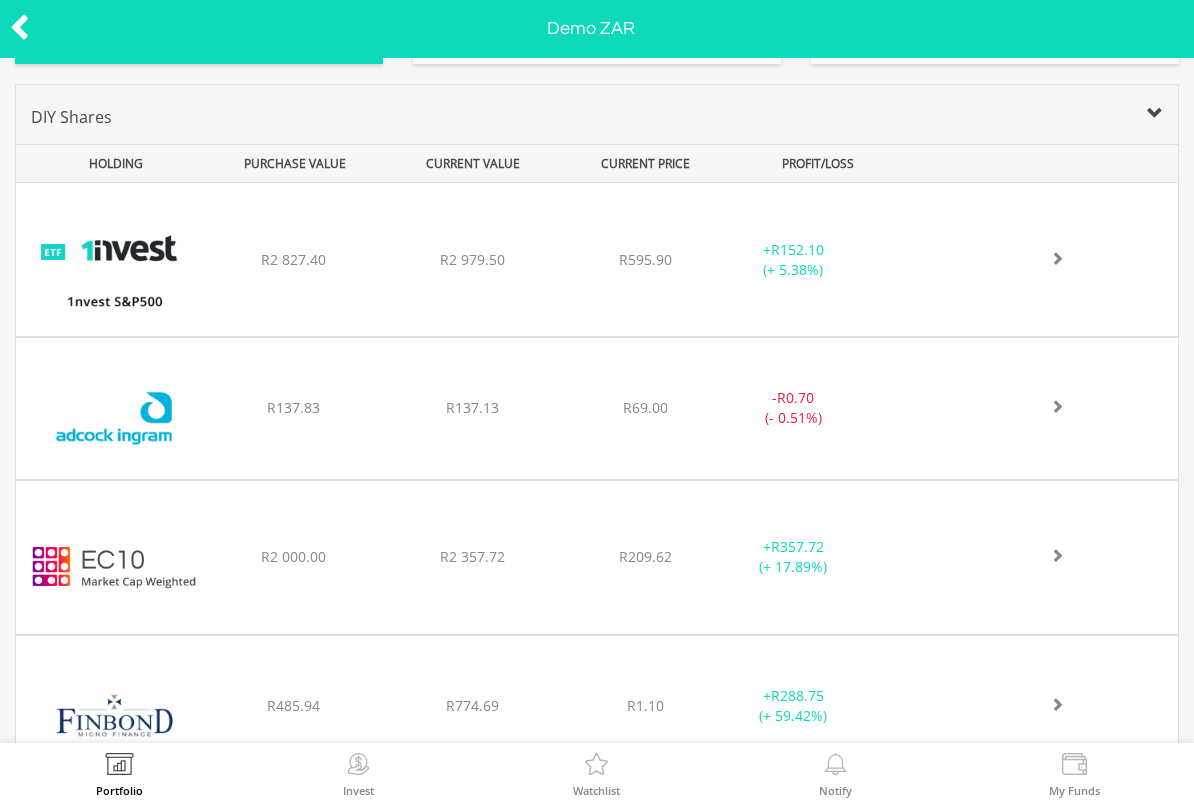 click on "﻿
Adcock Ingram Holdings Limited
R137.83
R137.13
R69.00
-  R0.70 (- 0.51%)" at bounding box center (597, 259) 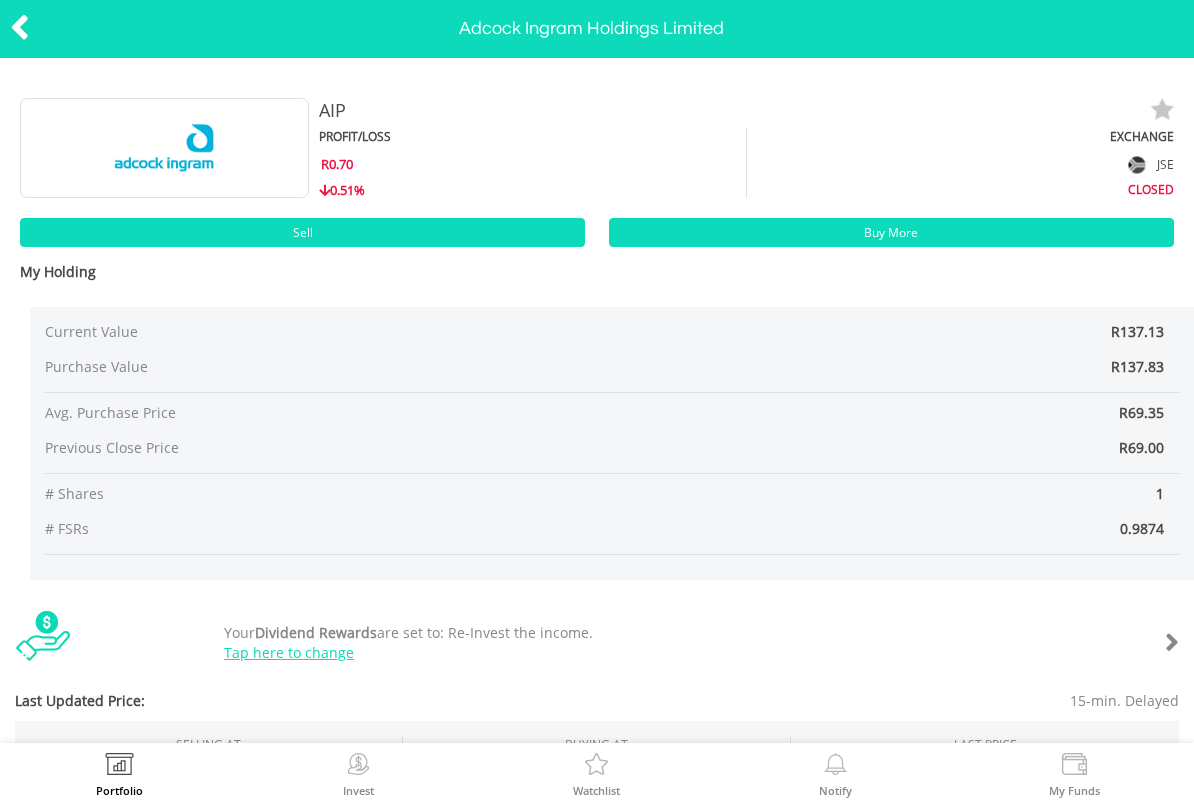 scroll, scrollTop: 0, scrollLeft: 0, axis: both 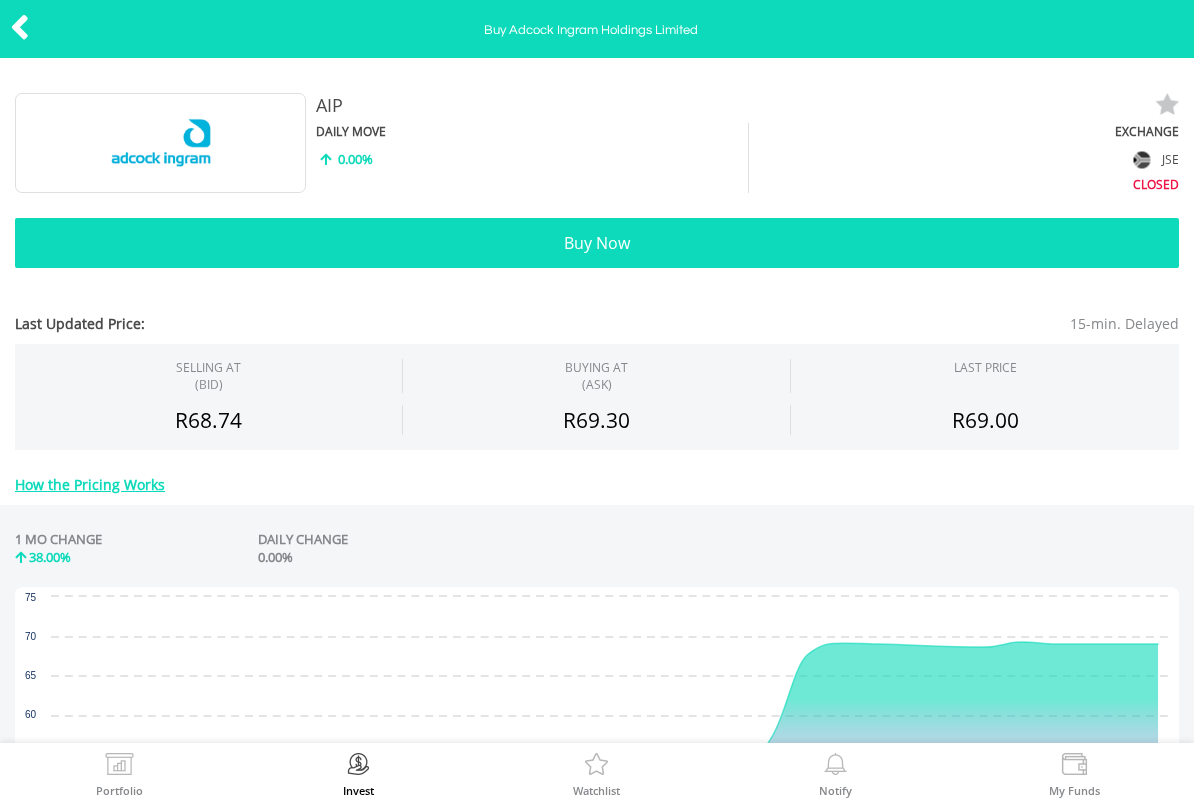 click on "Buy Now" at bounding box center [597, 243] 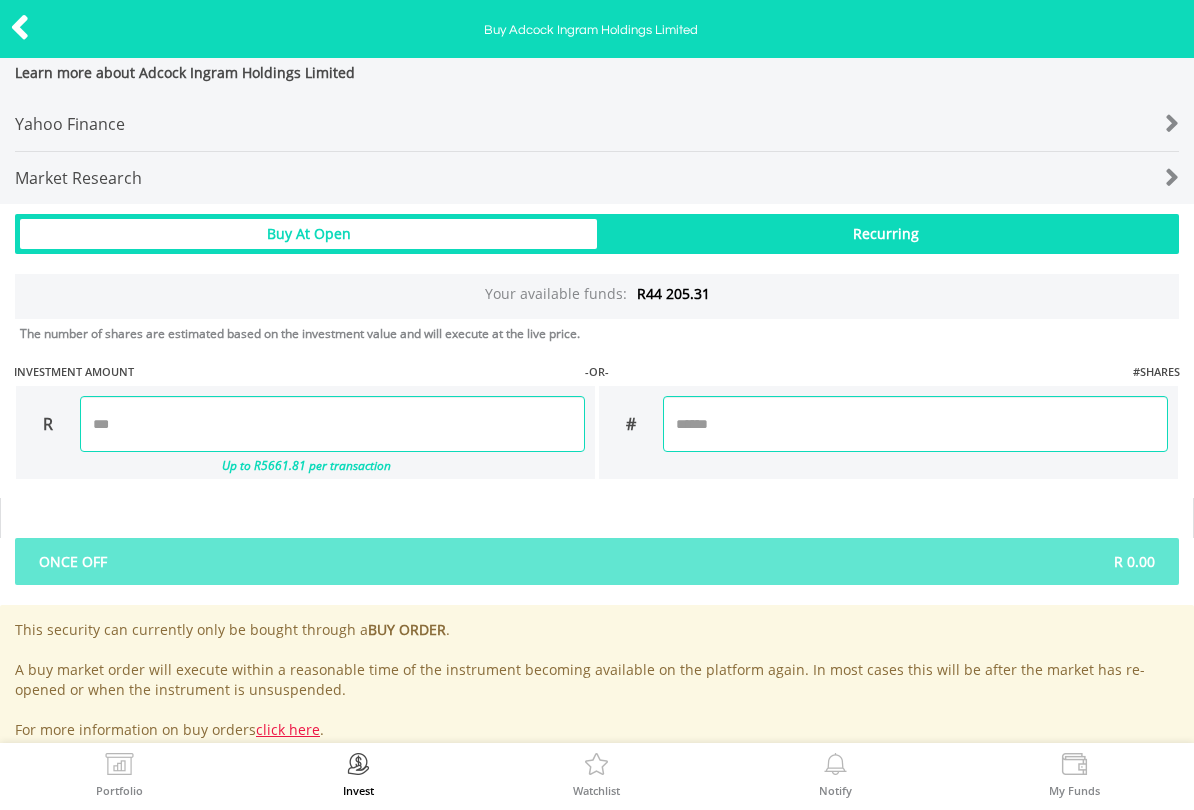 scroll, scrollTop: 1126, scrollLeft: 0, axis: vertical 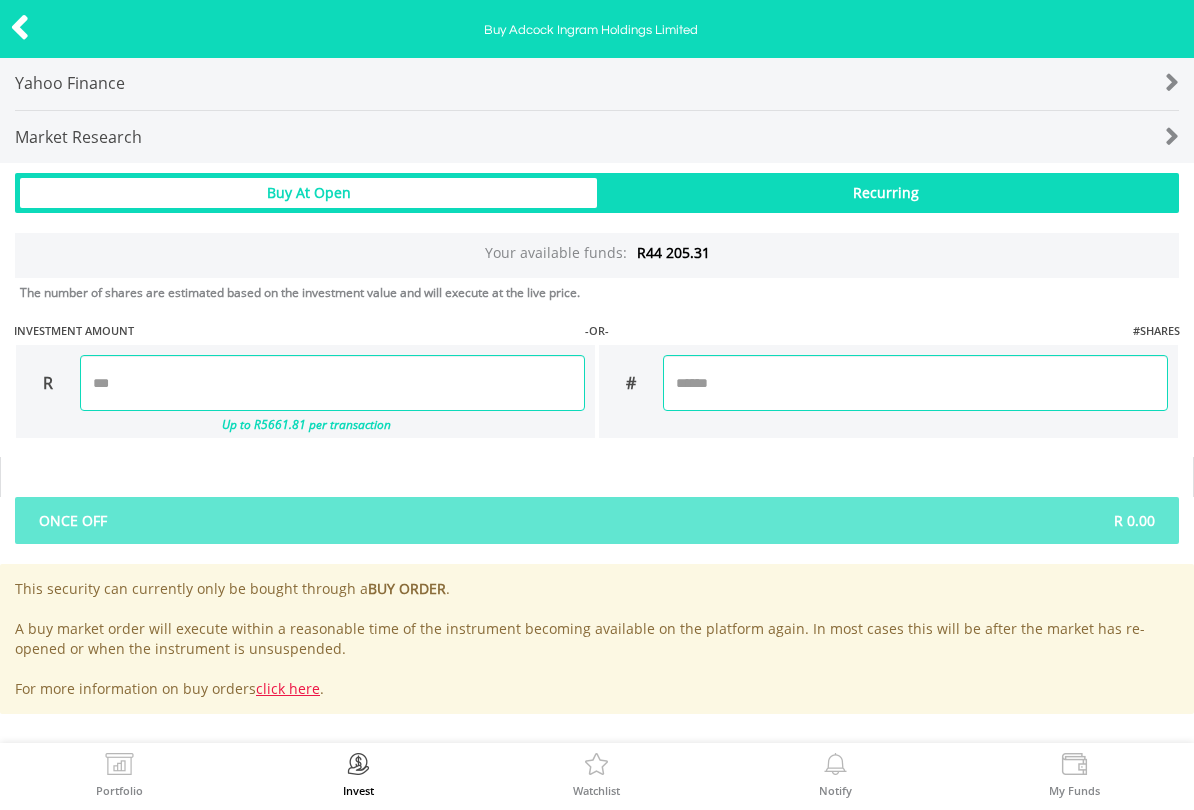 click at bounding box center (332, 383) 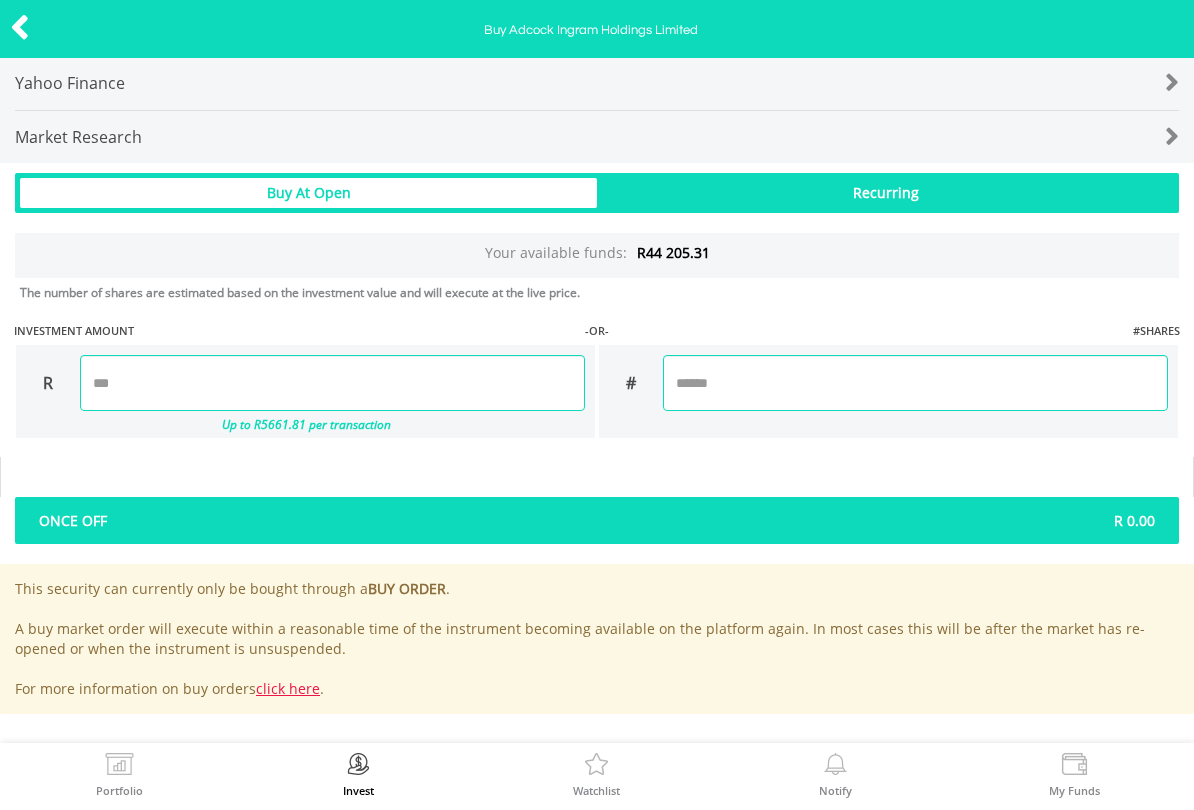 click on "Last Updated Price:
15-min. Delayed
SELLING AT  (BID)
BUYING AT  (ASK)
LAST PRICE" at bounding box center [597, -57] 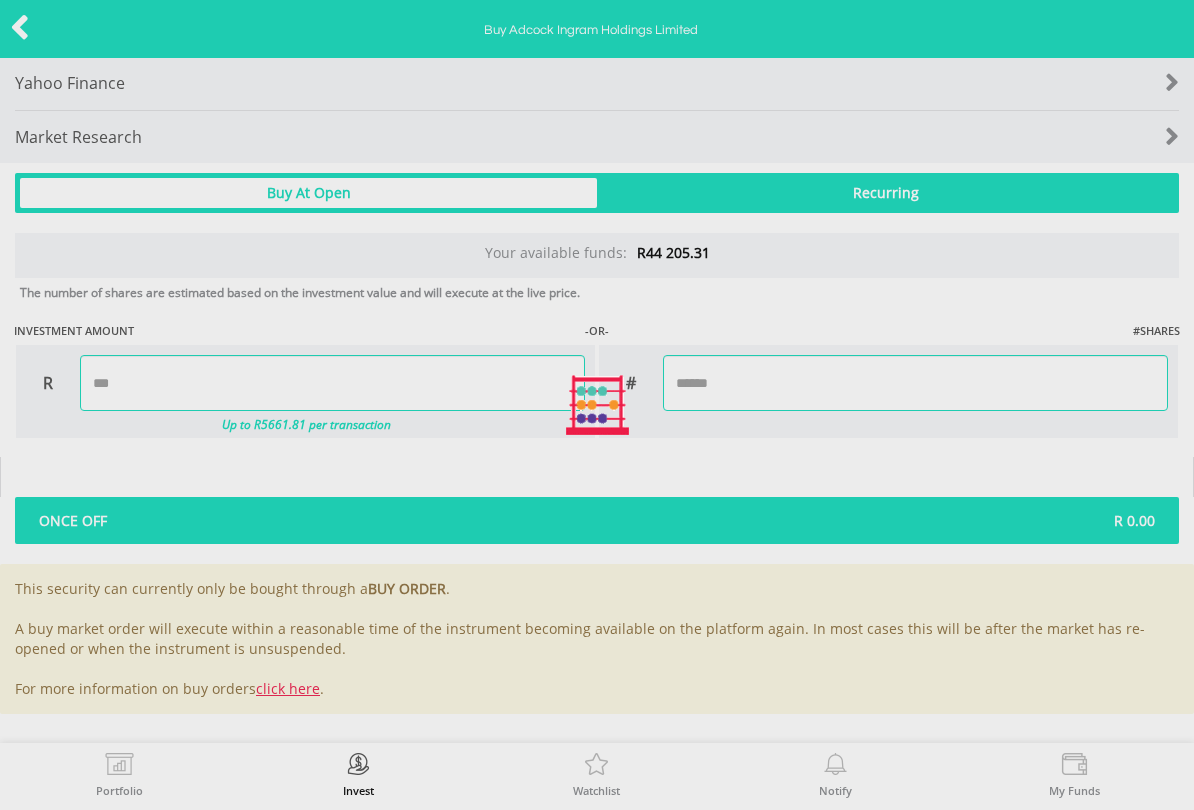 type on "*******" 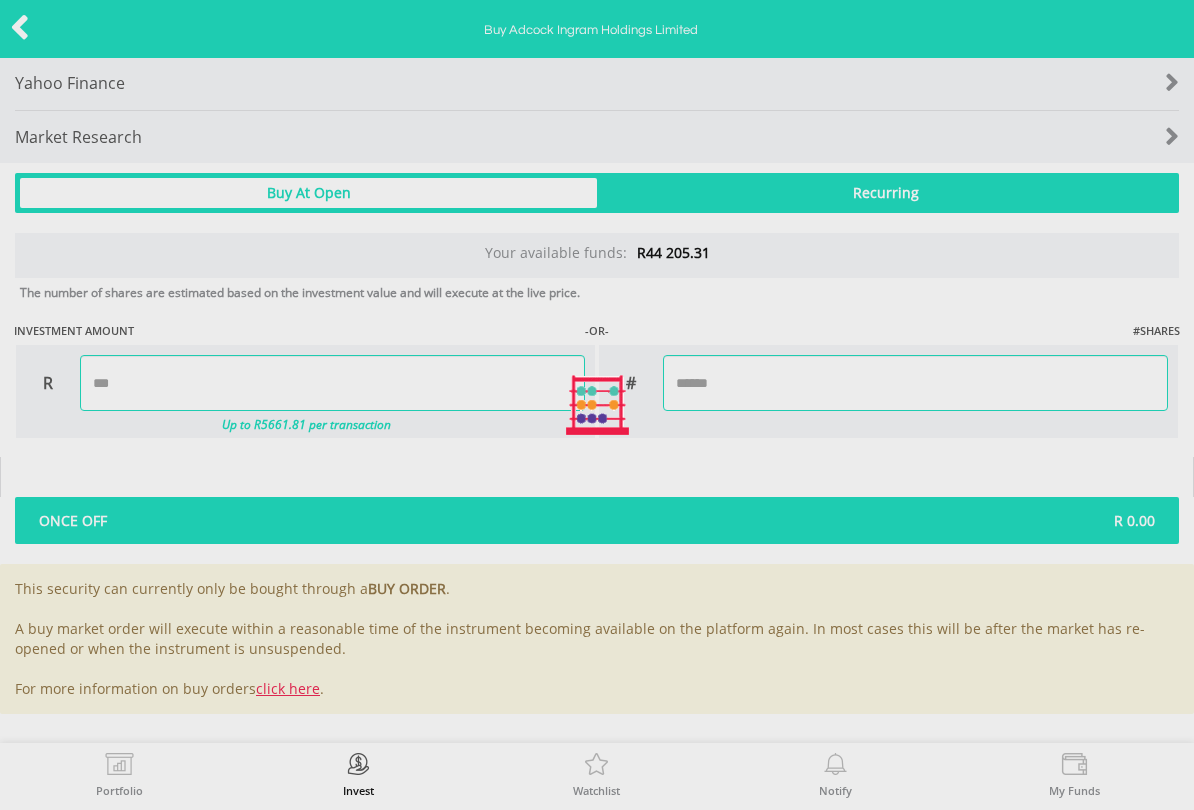 type on "*****" 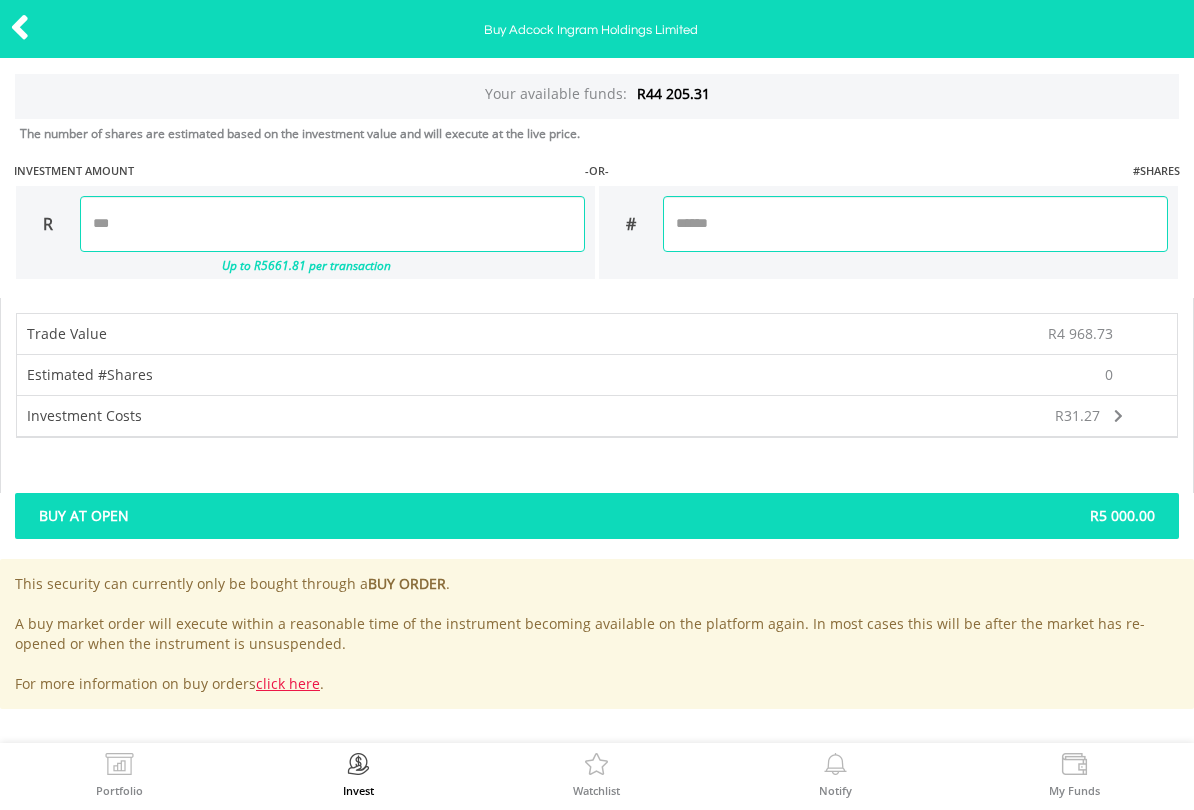 scroll, scrollTop: 1285, scrollLeft: 0, axis: vertical 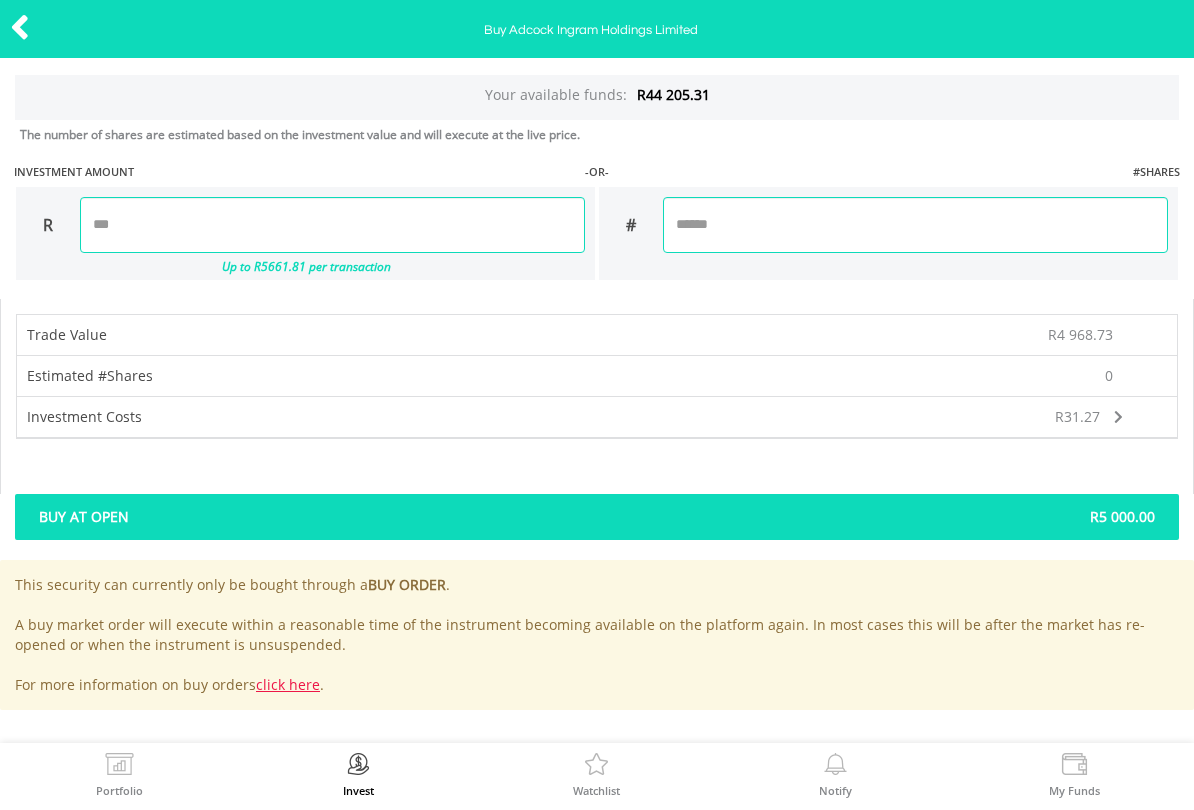 click on "R5 000.00" at bounding box center [883, 517] 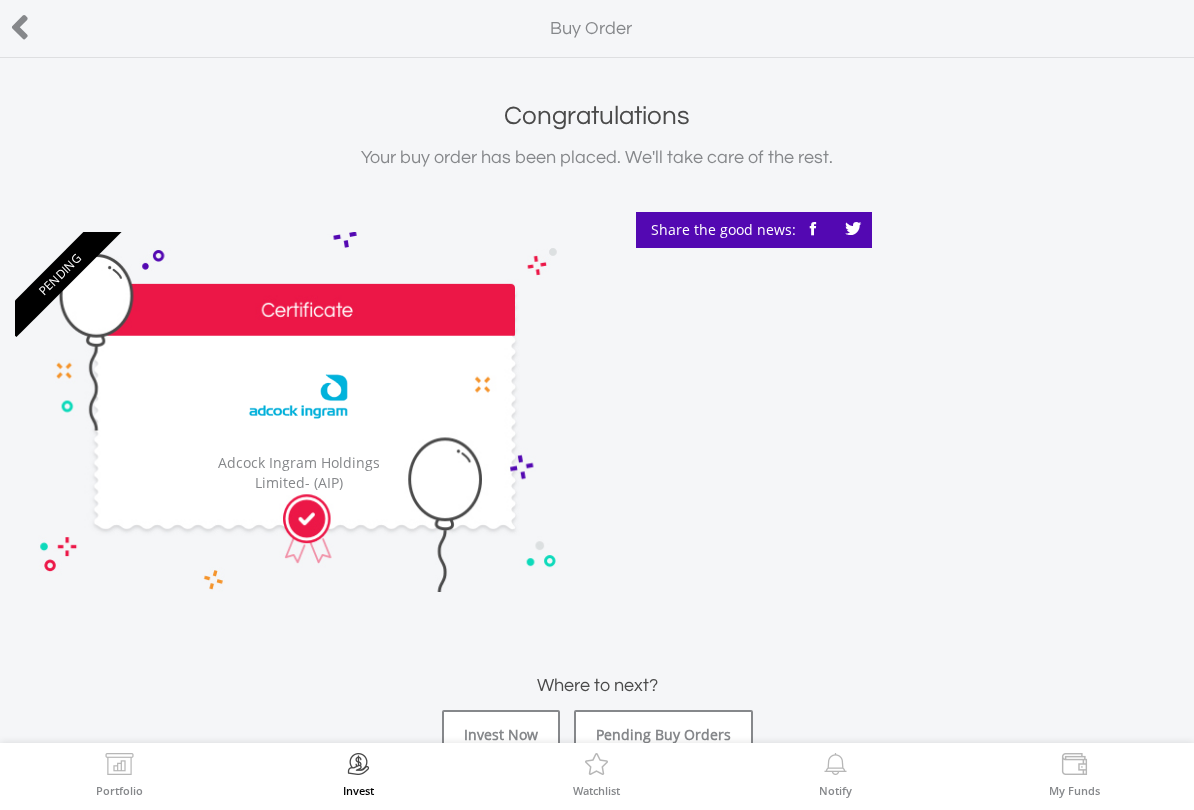 scroll, scrollTop: 0, scrollLeft: 0, axis: both 